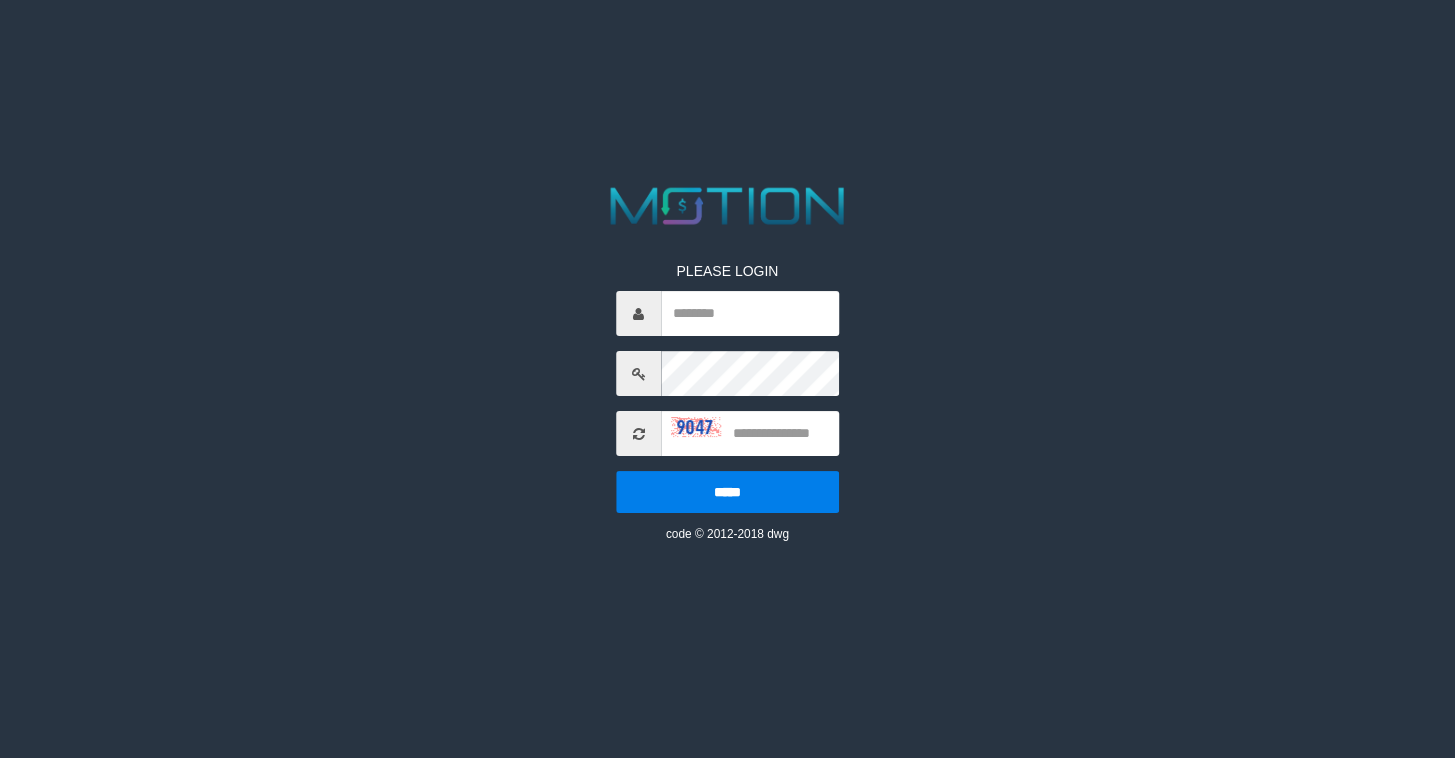 scroll, scrollTop: 0, scrollLeft: 0, axis: both 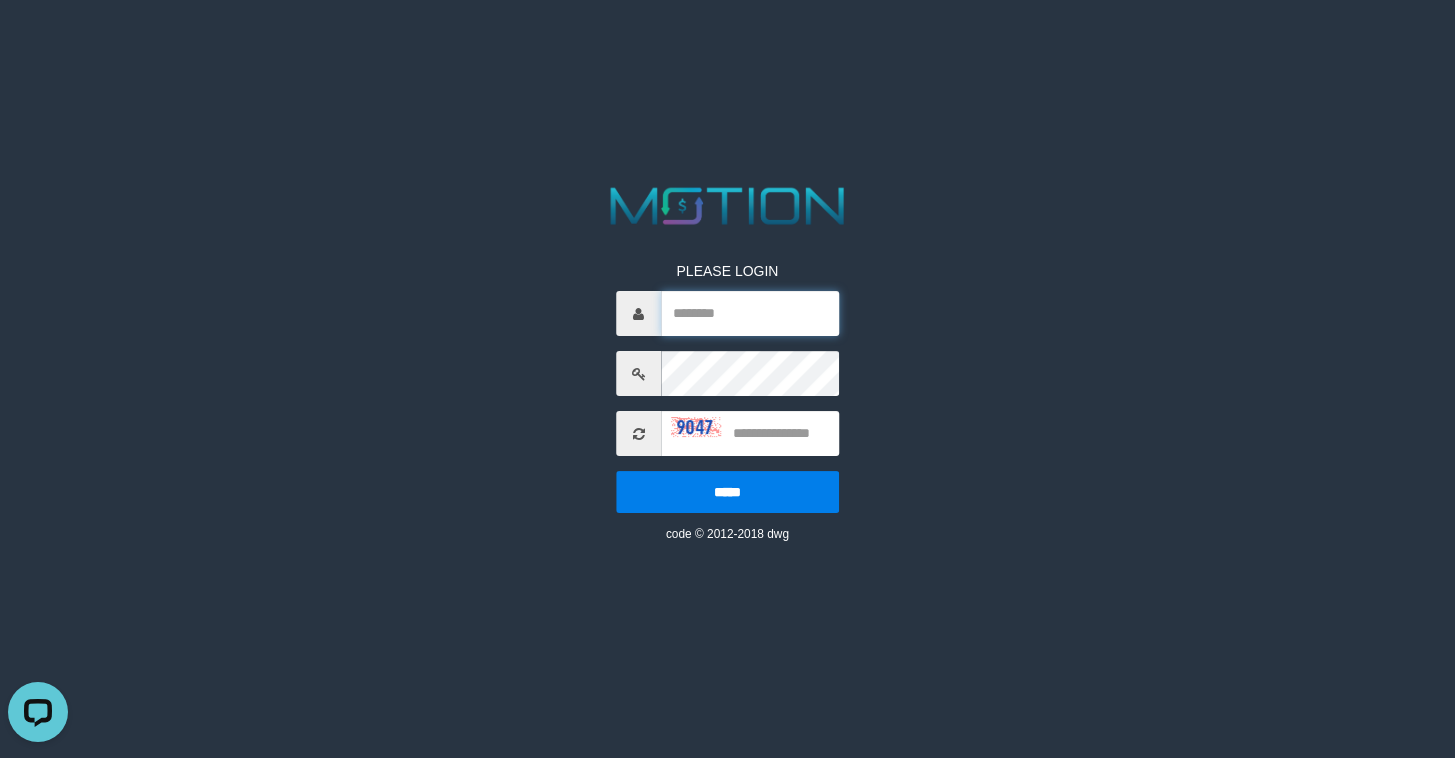 drag, startPoint x: 702, startPoint y: 318, endPoint x: 720, endPoint y: 316, distance: 18.110771 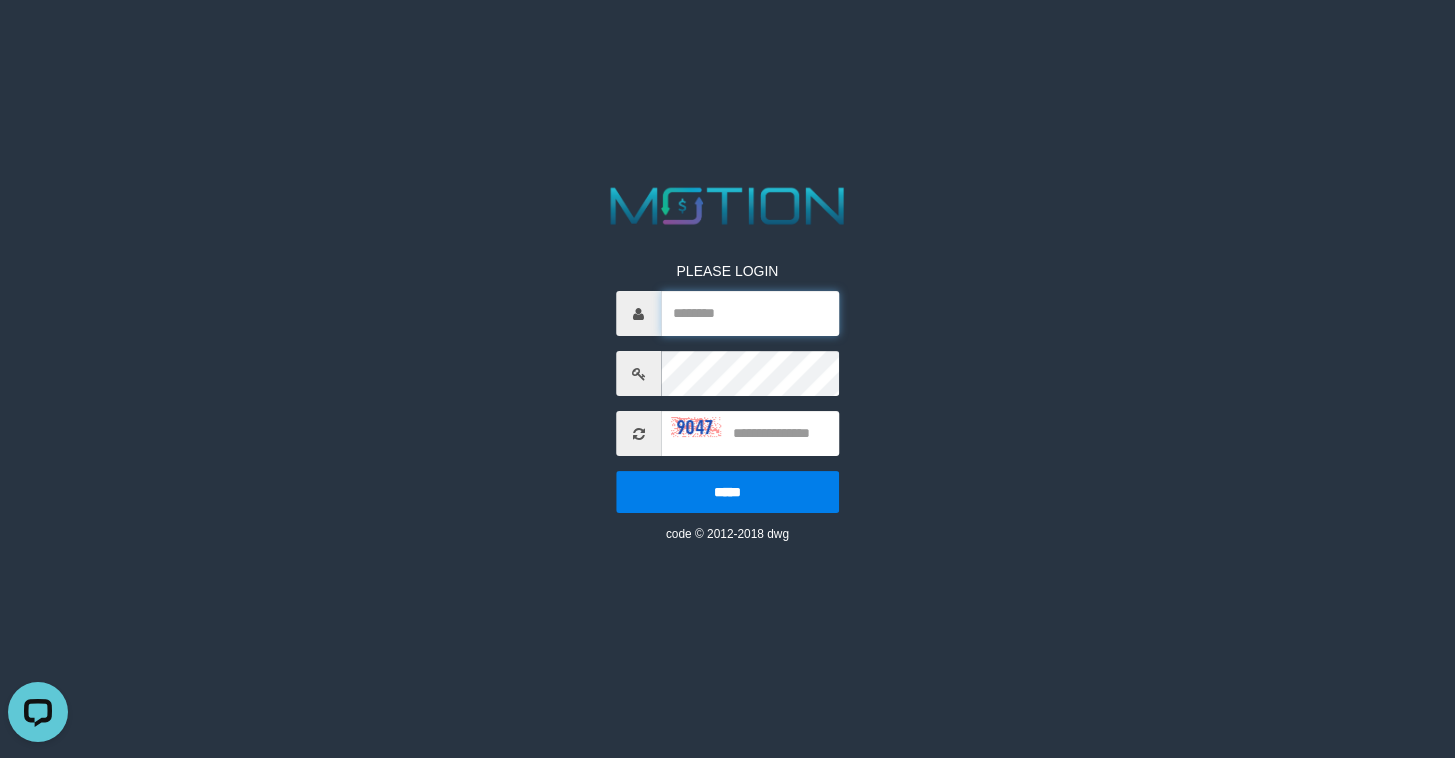 click at bounding box center (750, 313) 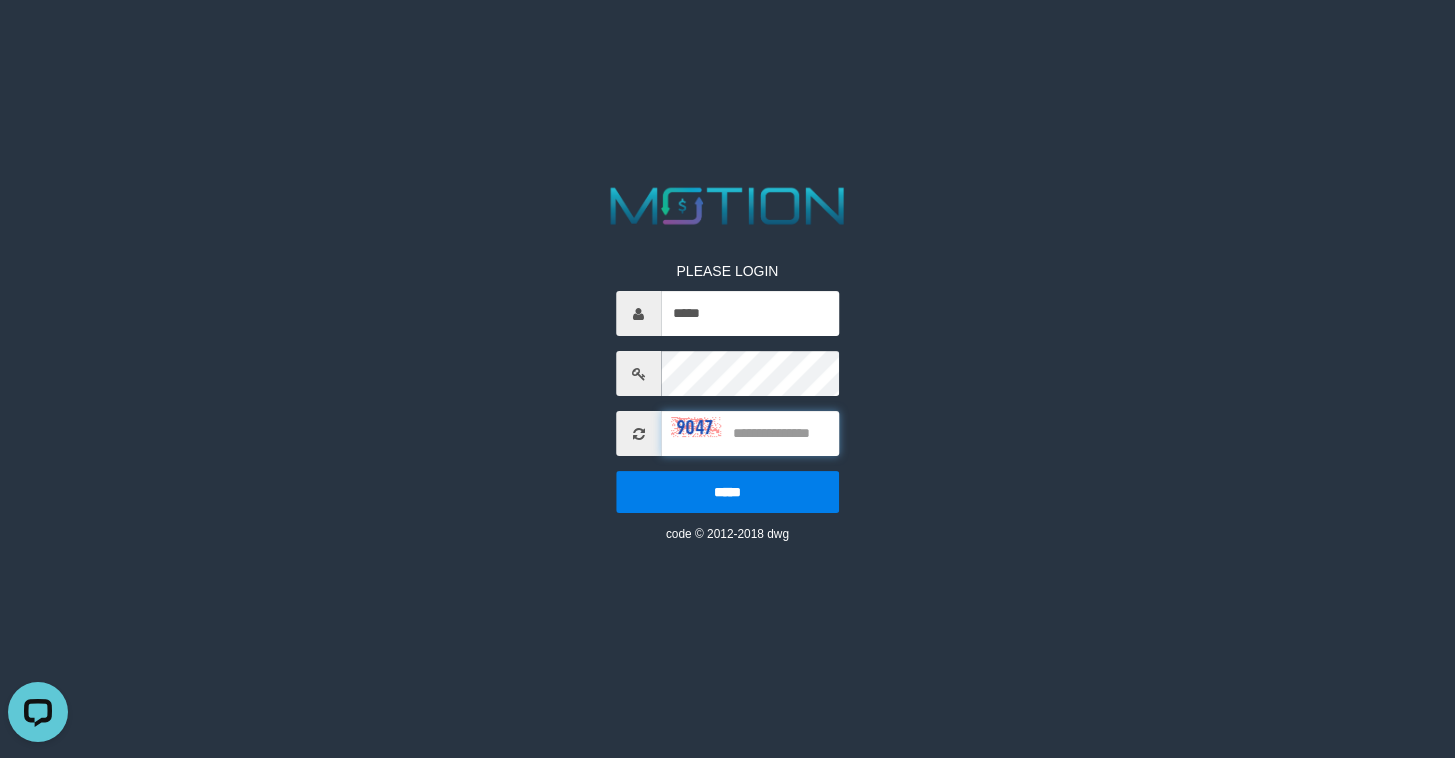 click at bounding box center (750, 433) 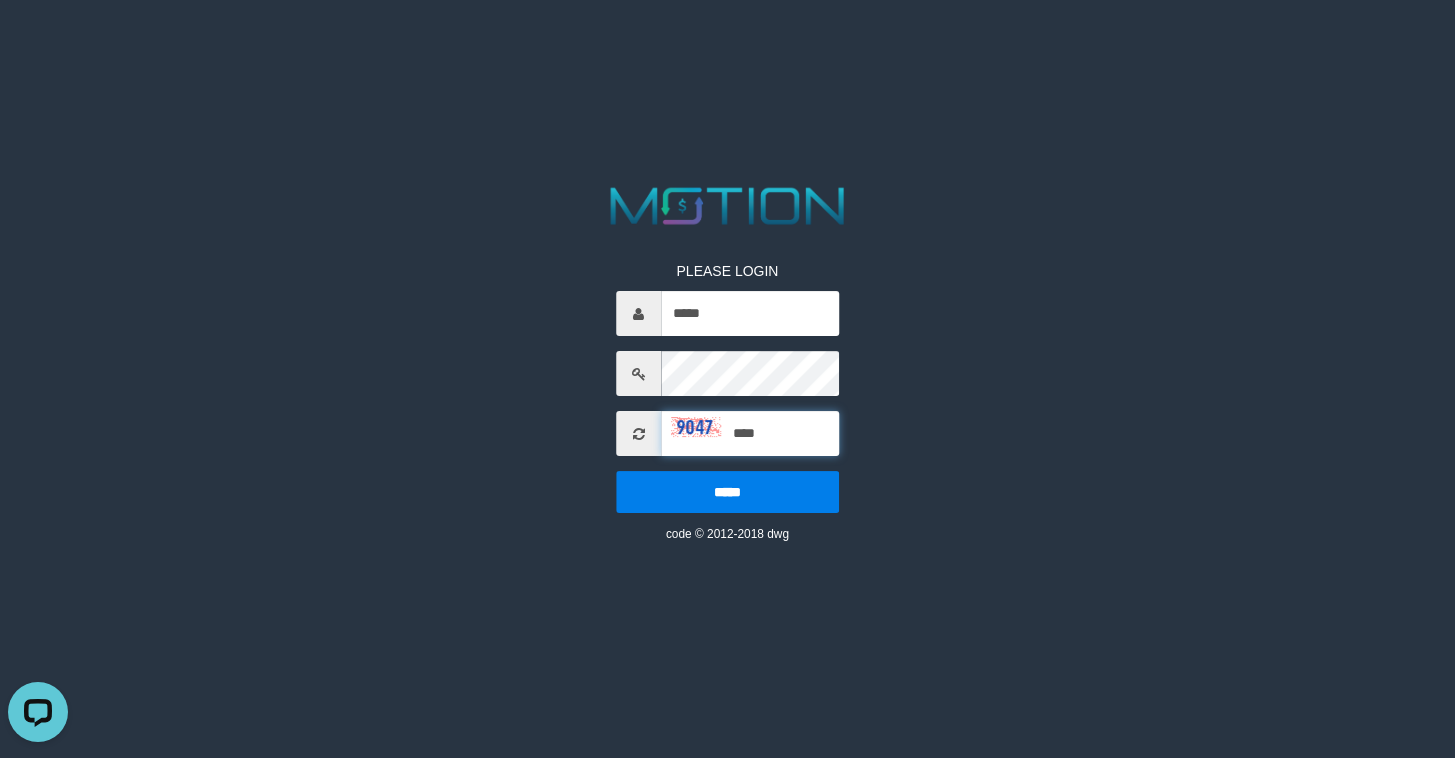 type on "****" 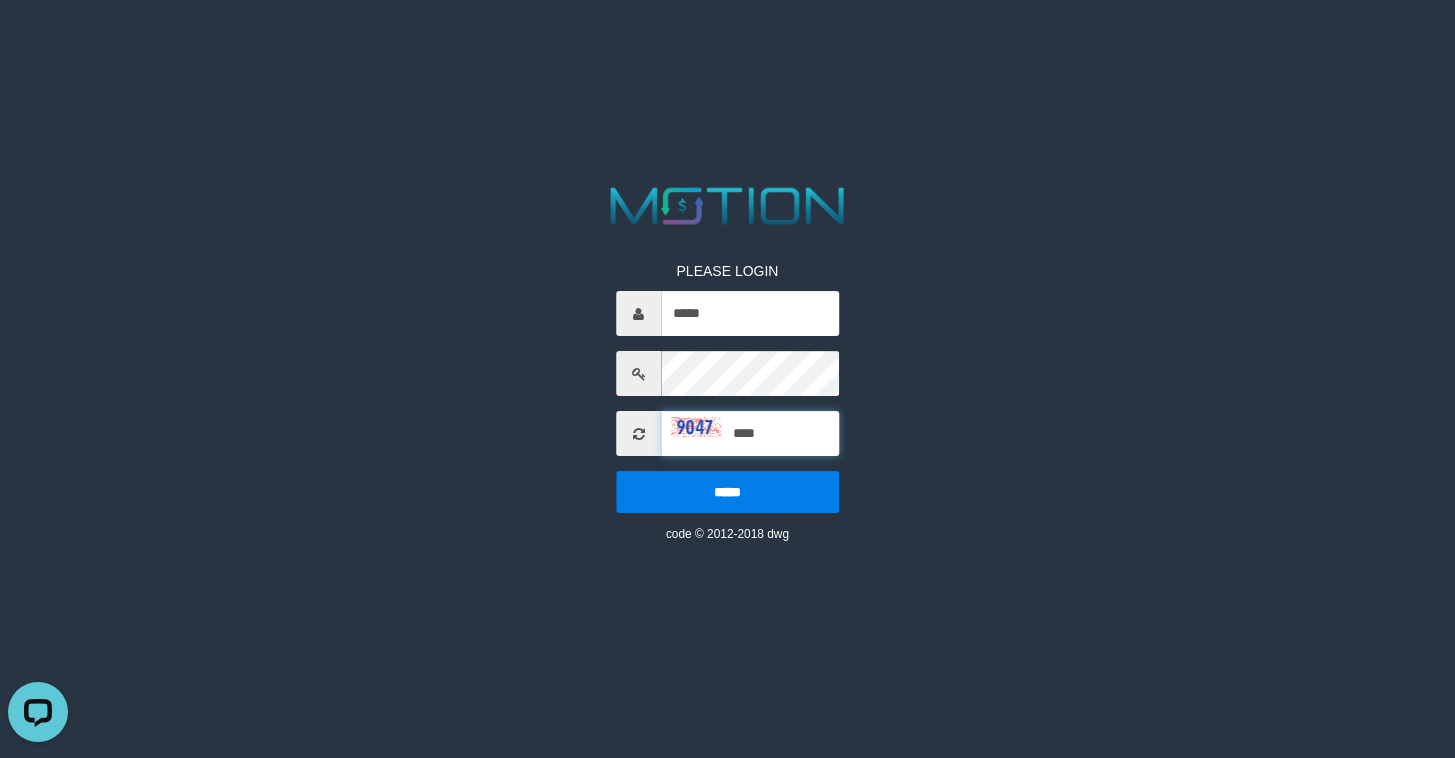 click on "*****" at bounding box center [727, 492] 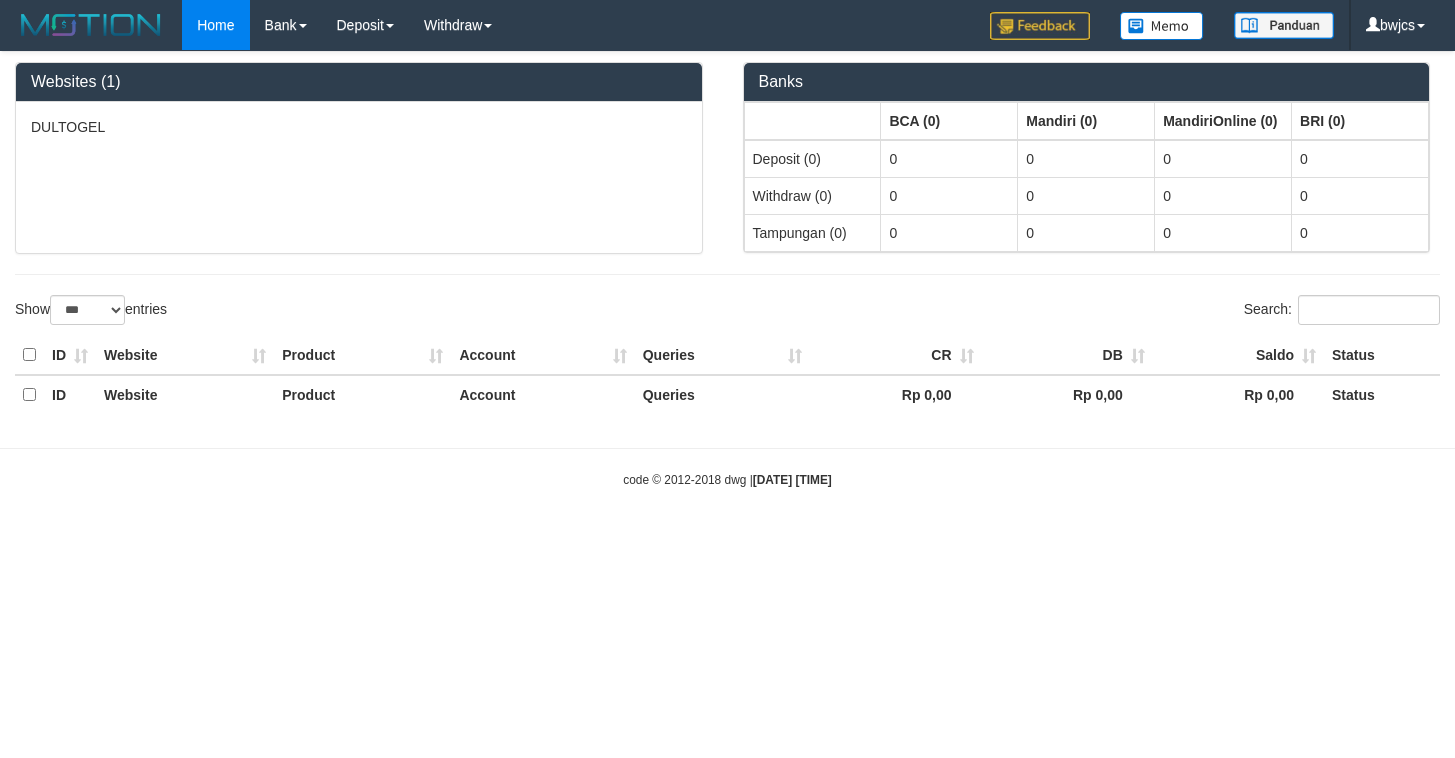 select on "***" 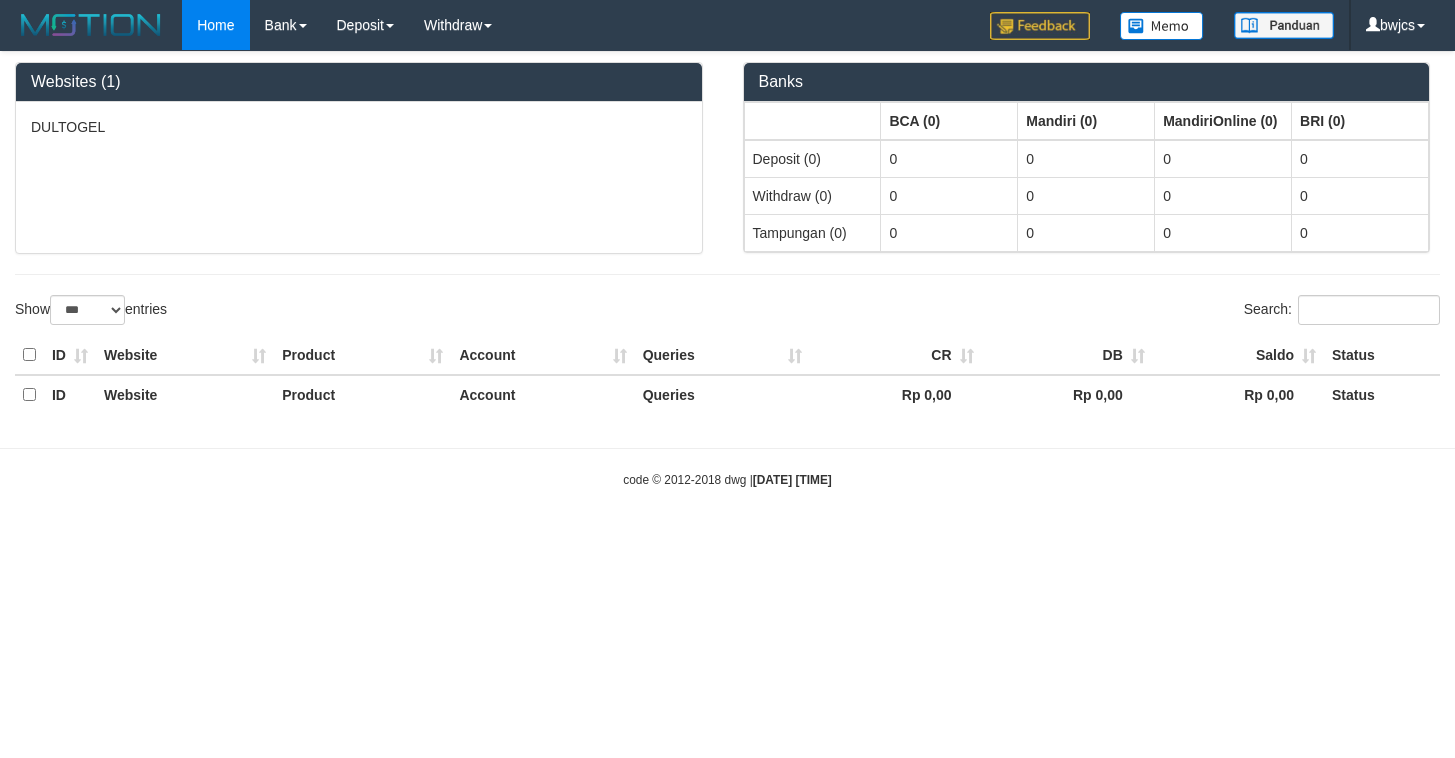 scroll, scrollTop: 0, scrollLeft: 0, axis: both 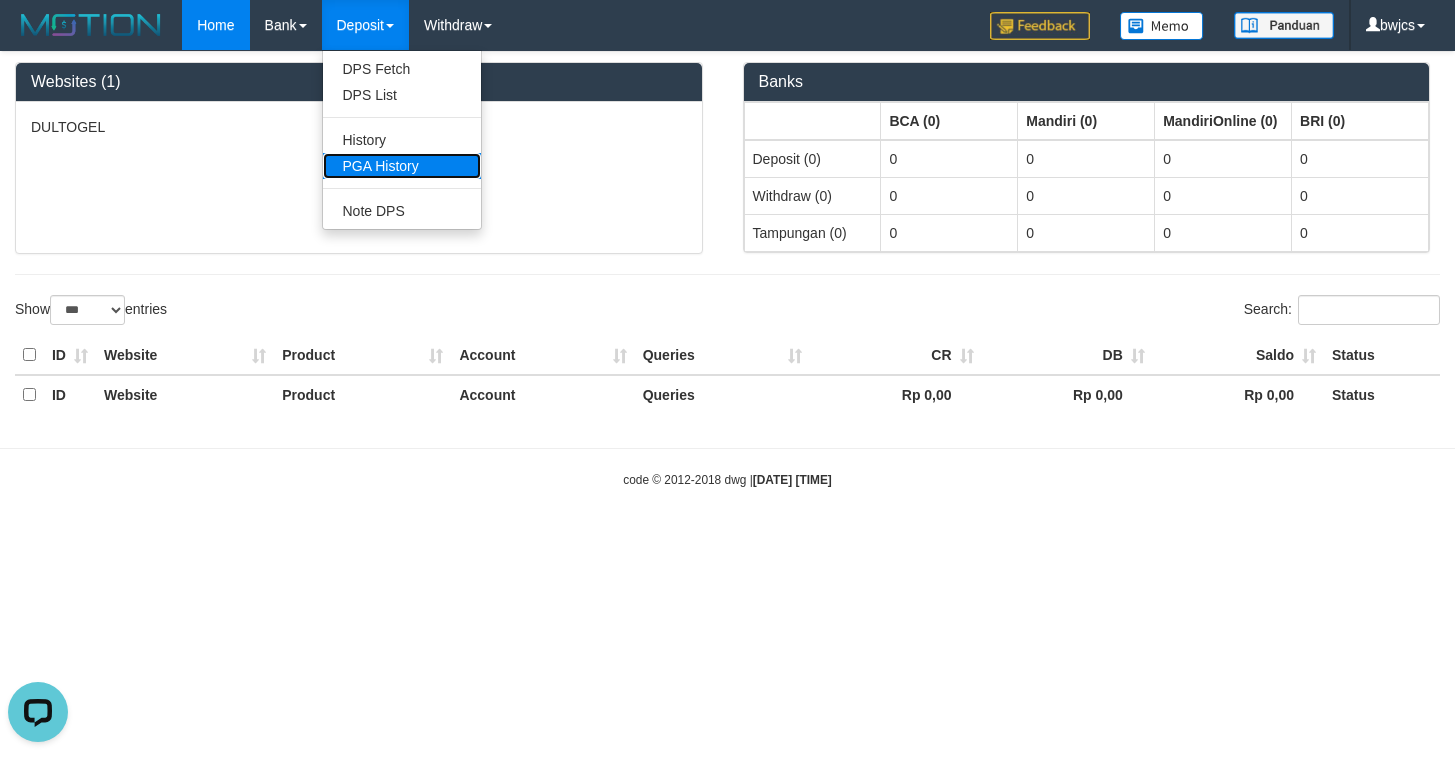click on "PGA History" at bounding box center [402, 166] 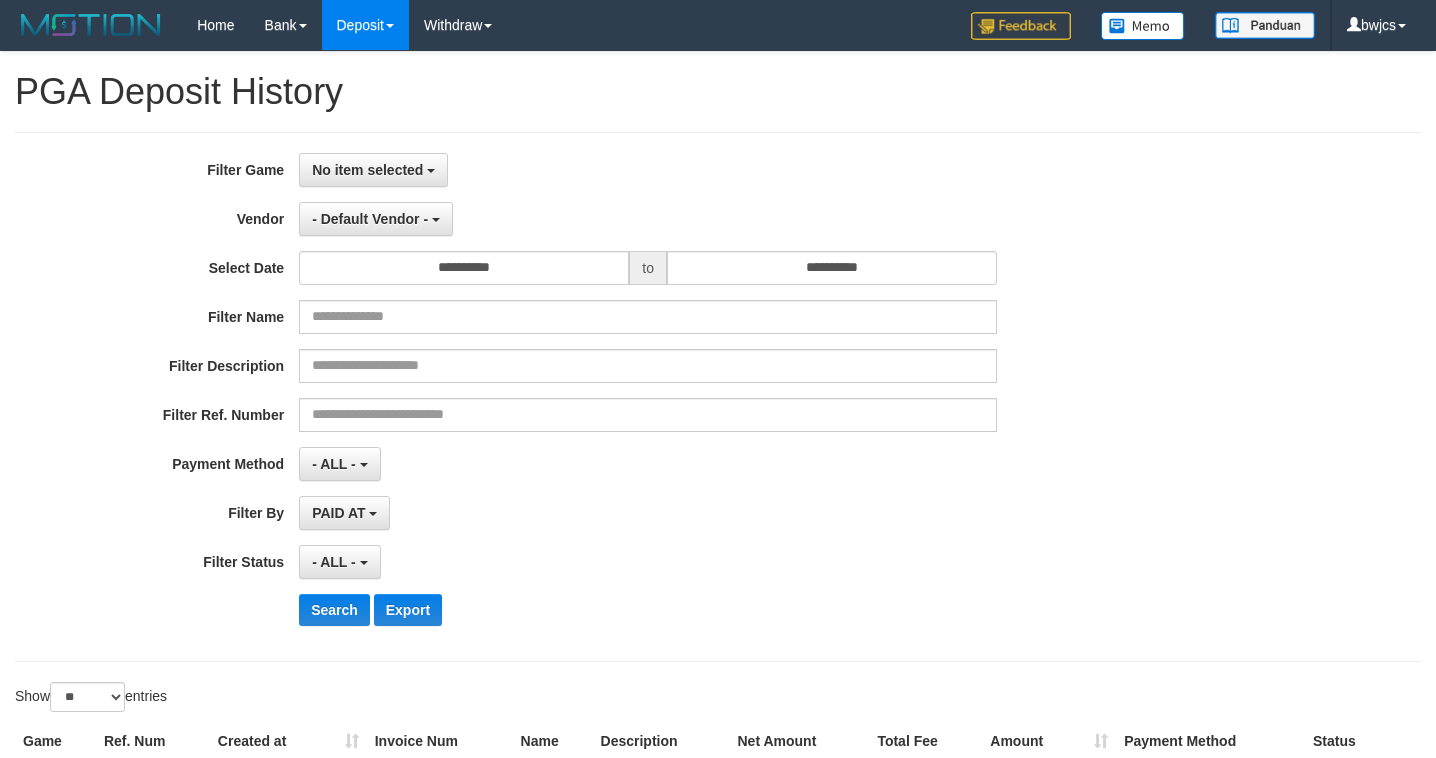 select 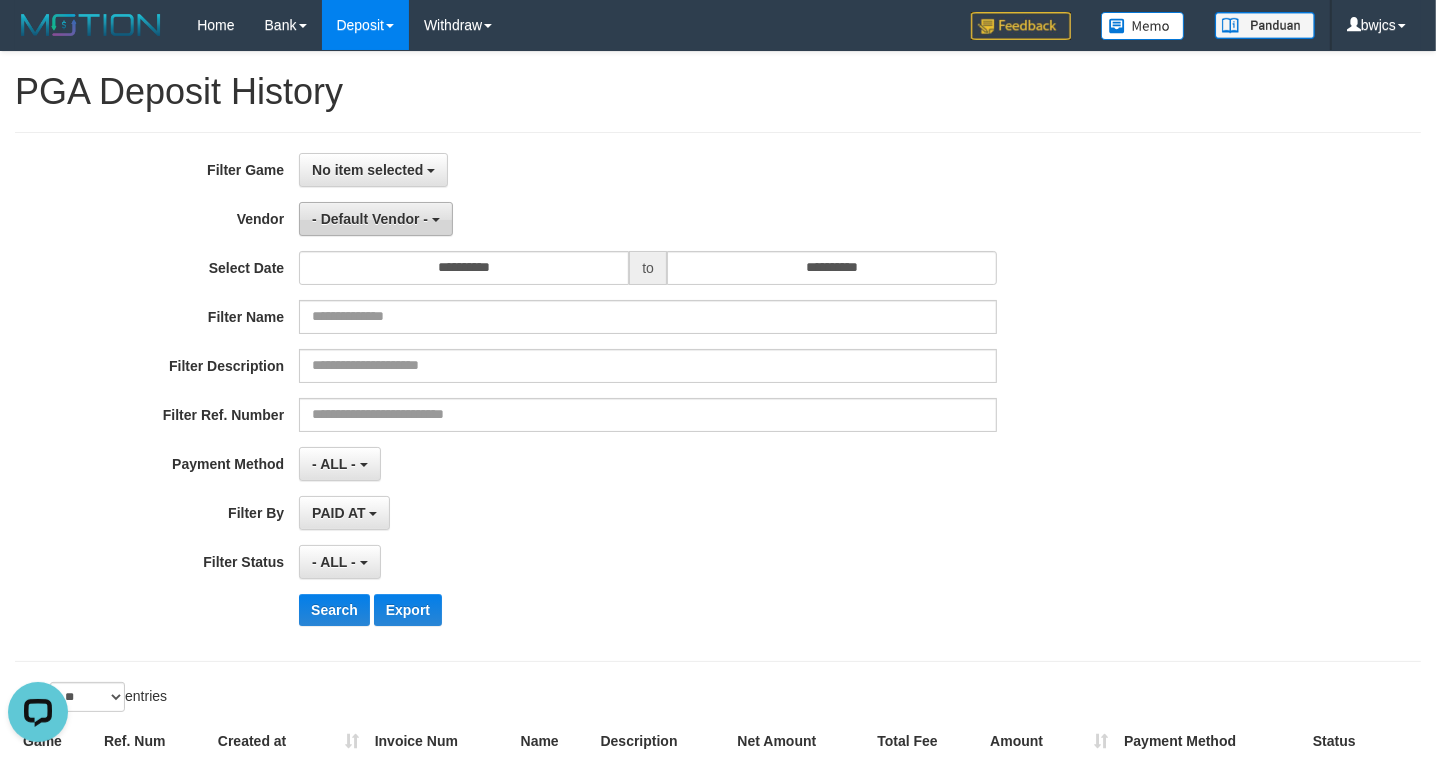 scroll, scrollTop: 0, scrollLeft: 0, axis: both 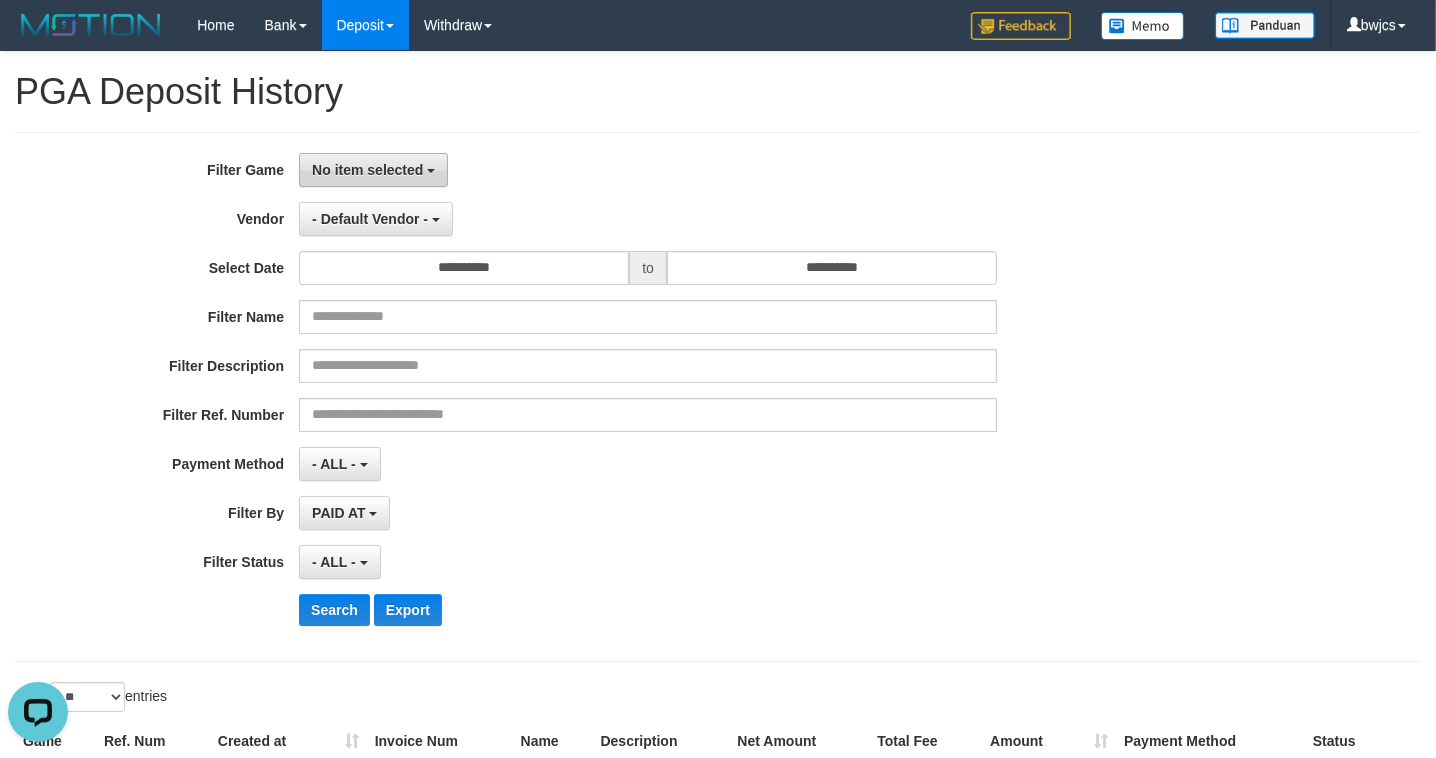 click on "No item selected" at bounding box center [367, 170] 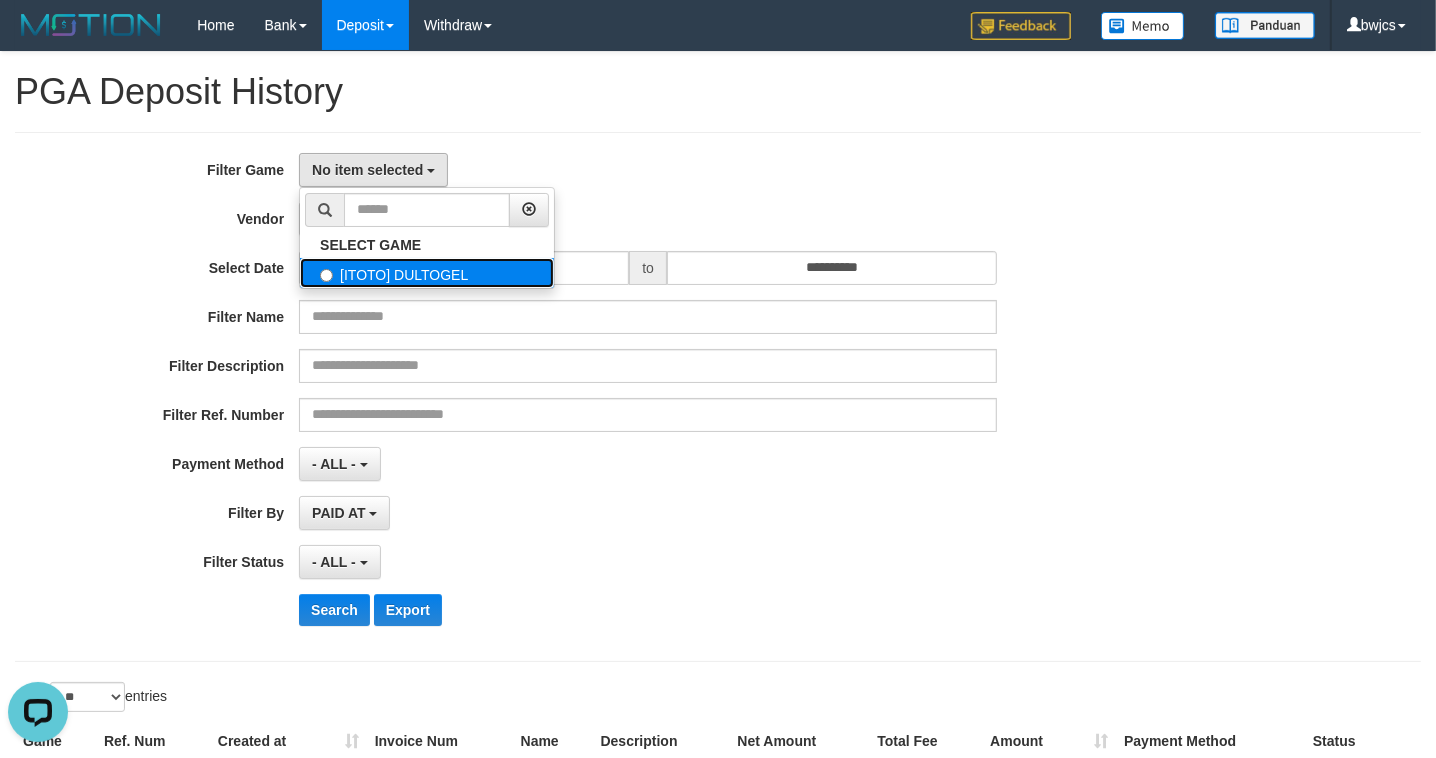 click on "[ITOTO] DULTOGEL" at bounding box center (427, 273) 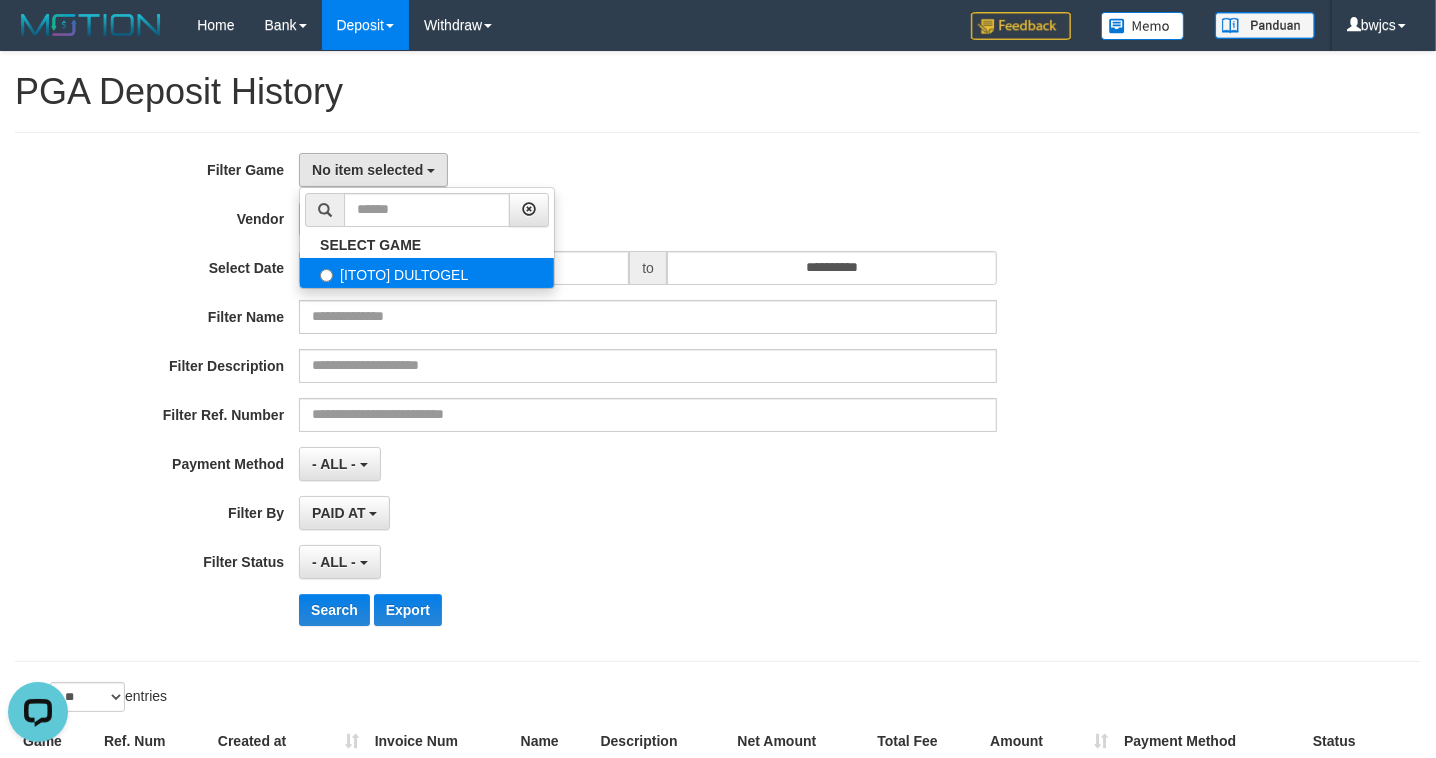 select on "****" 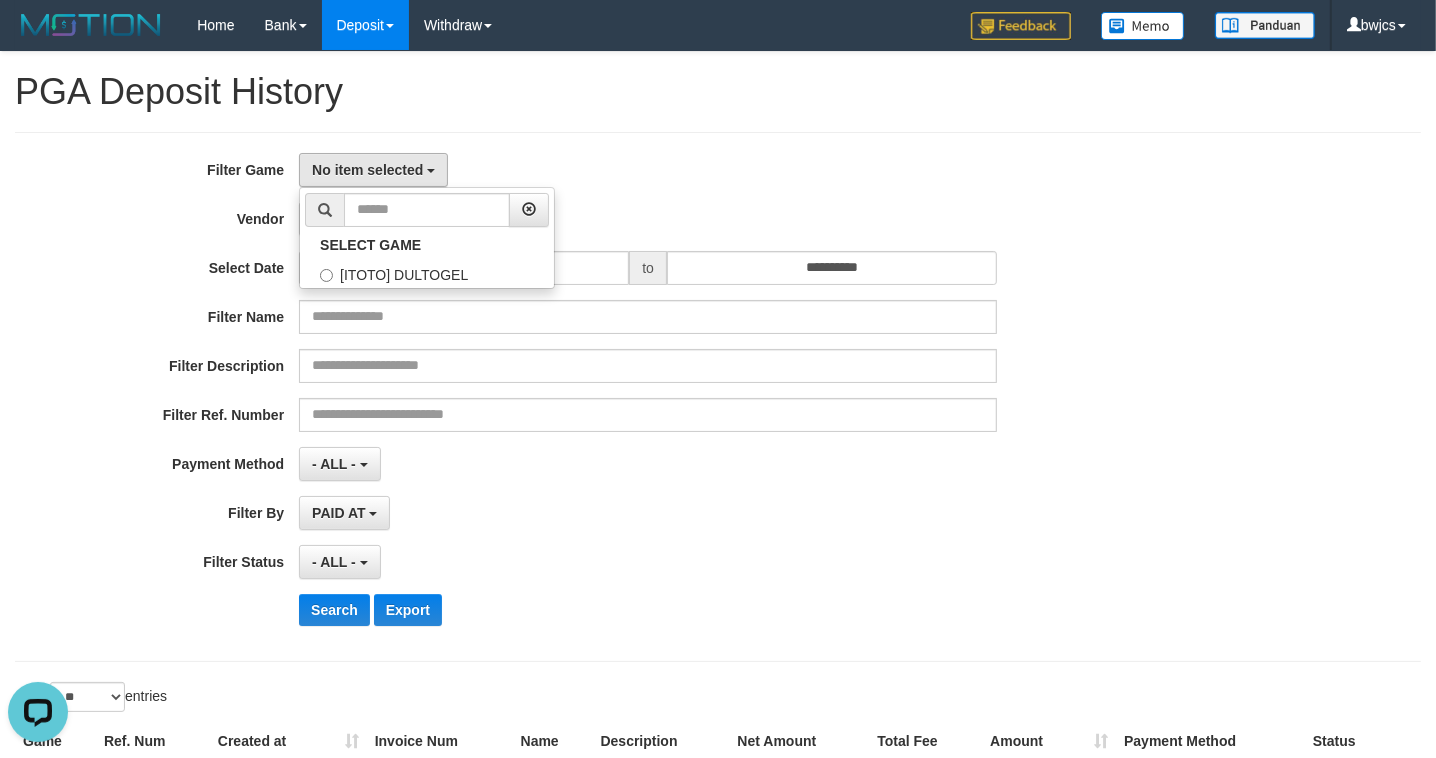 scroll, scrollTop: 17, scrollLeft: 0, axis: vertical 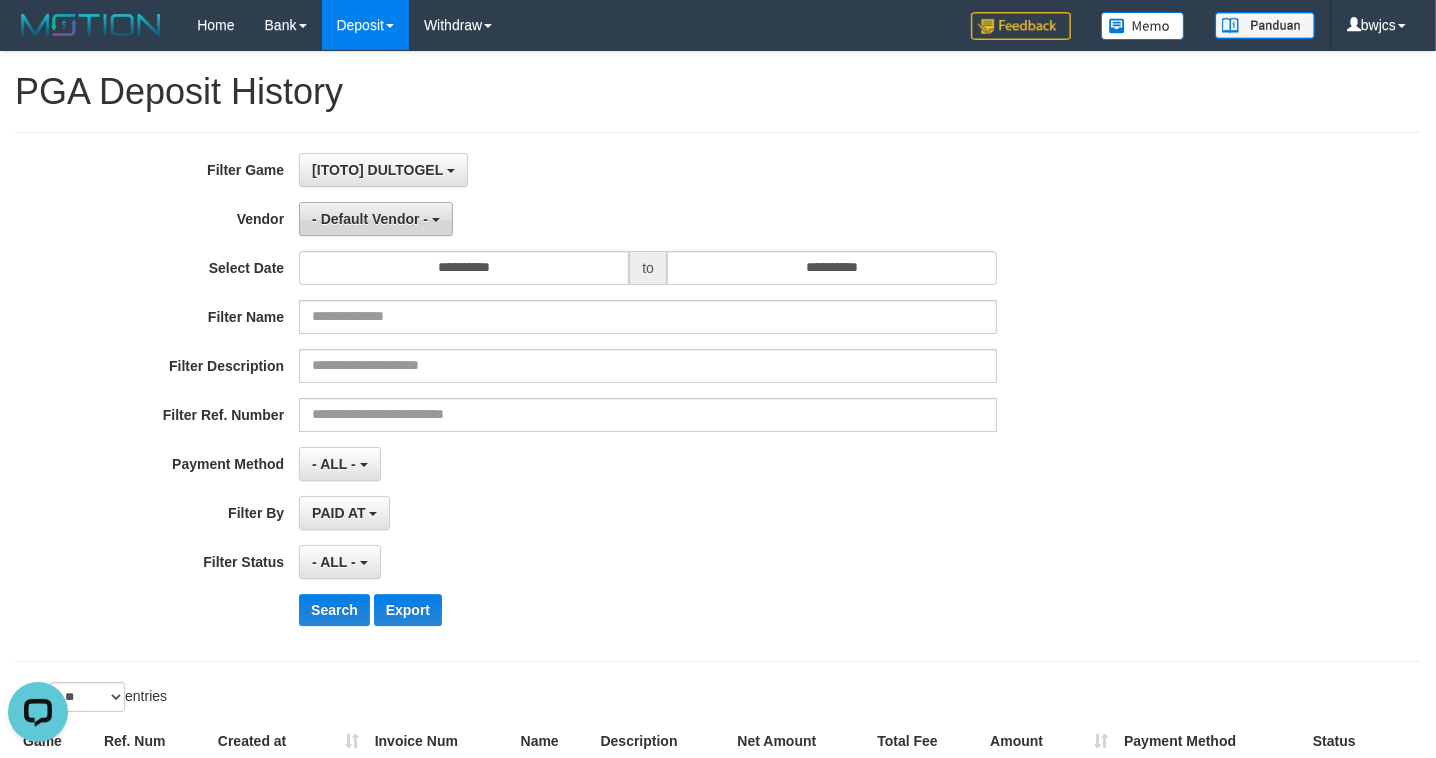 click on "- Default Vendor -" at bounding box center [376, 219] 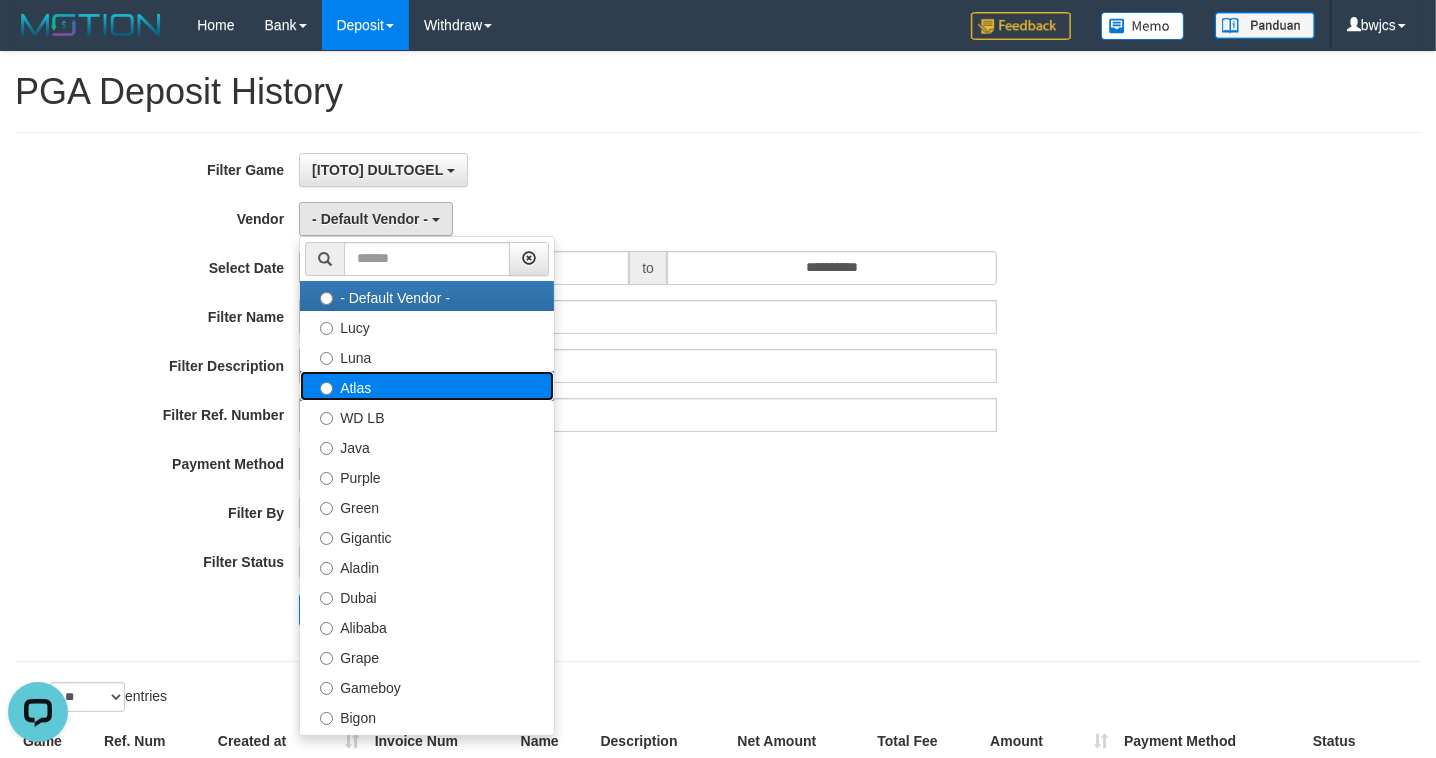 click on "Atlas" at bounding box center [427, 386] 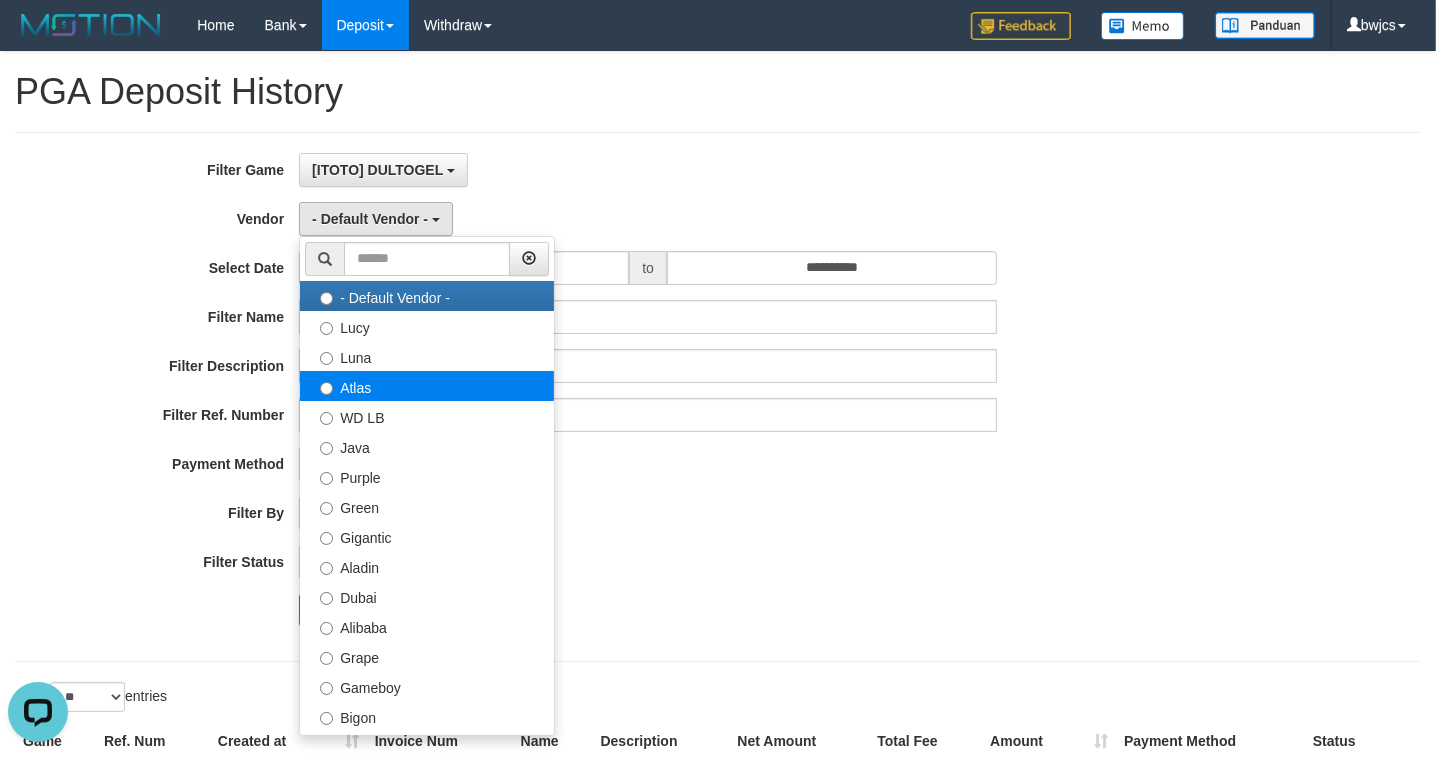 select on "**********" 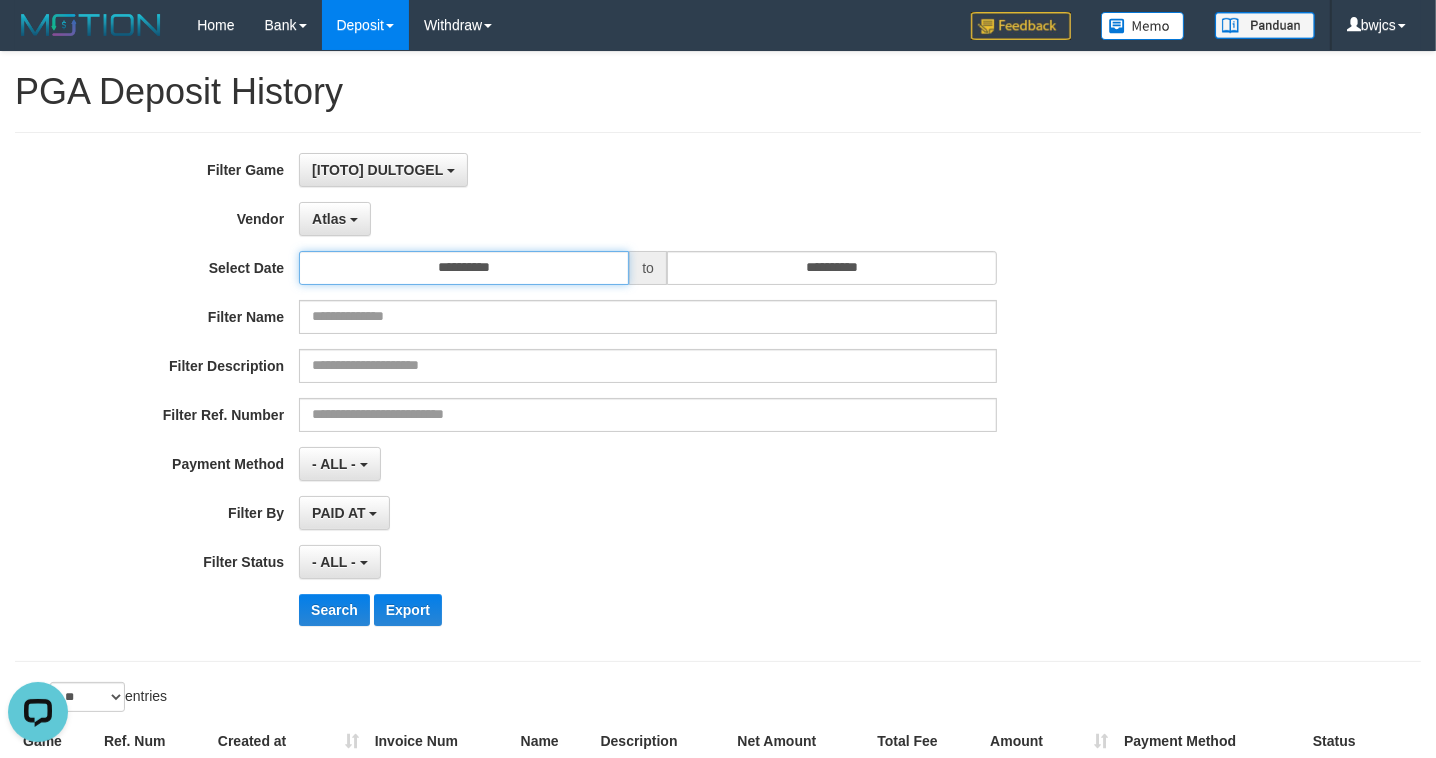 click on "**********" at bounding box center [464, 268] 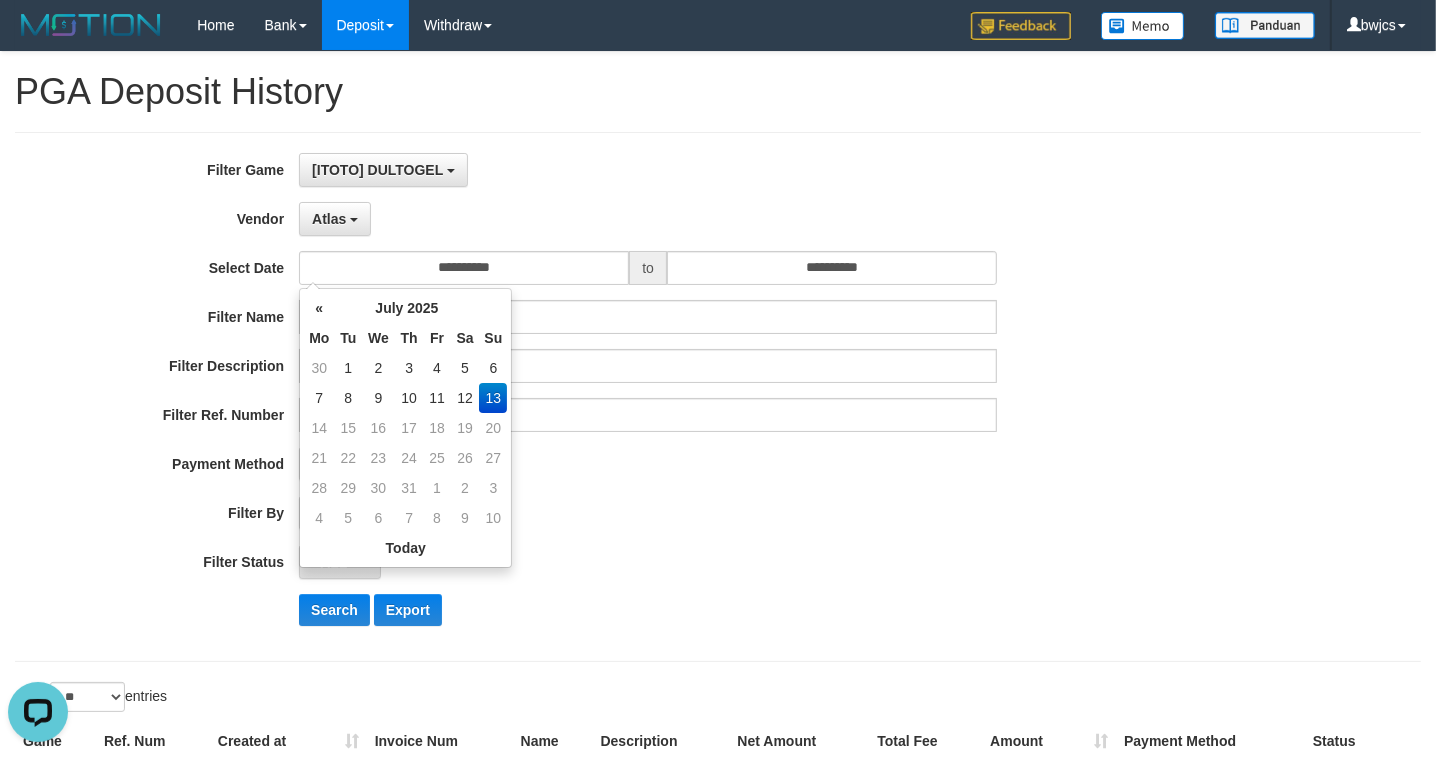 click on "PAID AT
PAID AT
CREATED AT" at bounding box center [648, 513] 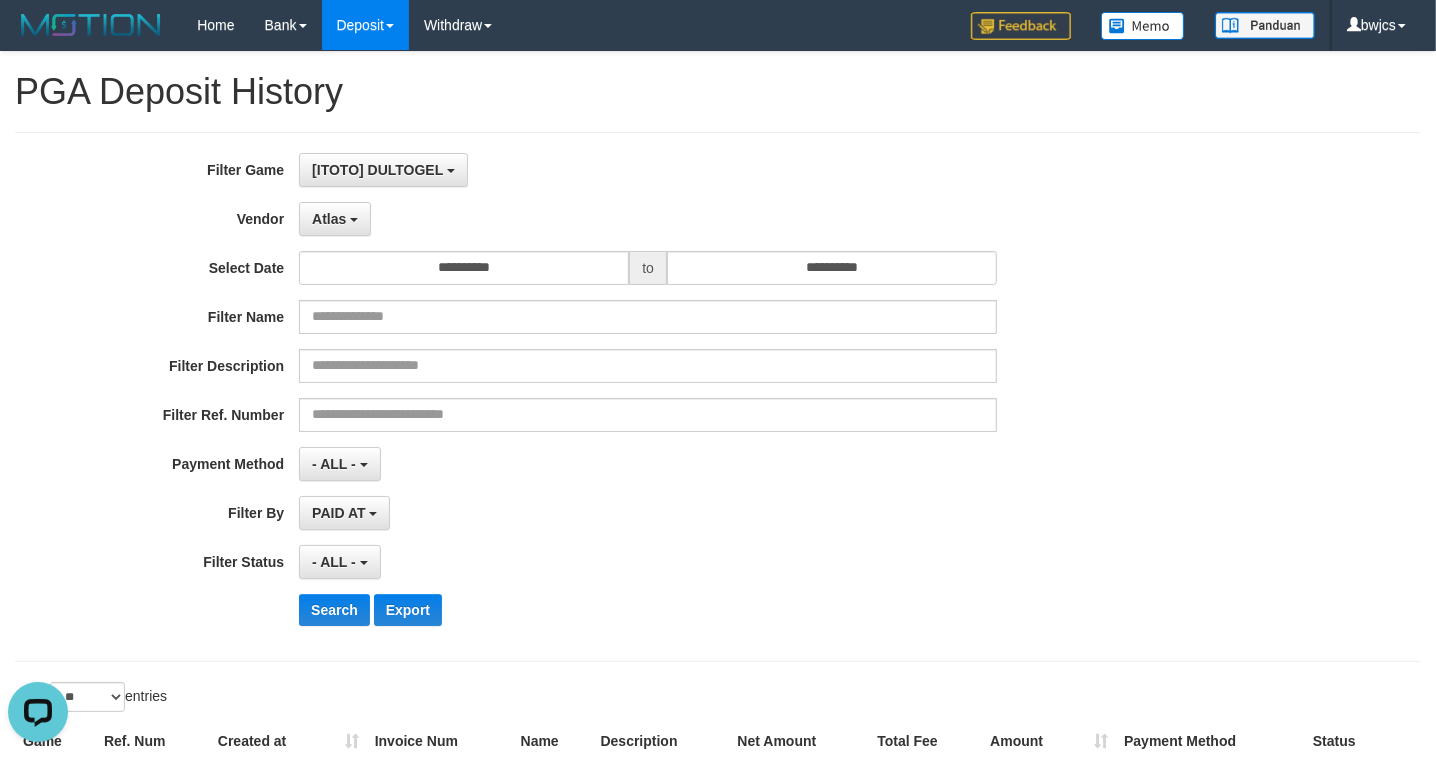 drag, startPoint x: 668, startPoint y: 543, endPoint x: 557, endPoint y: 415, distance: 169.4255 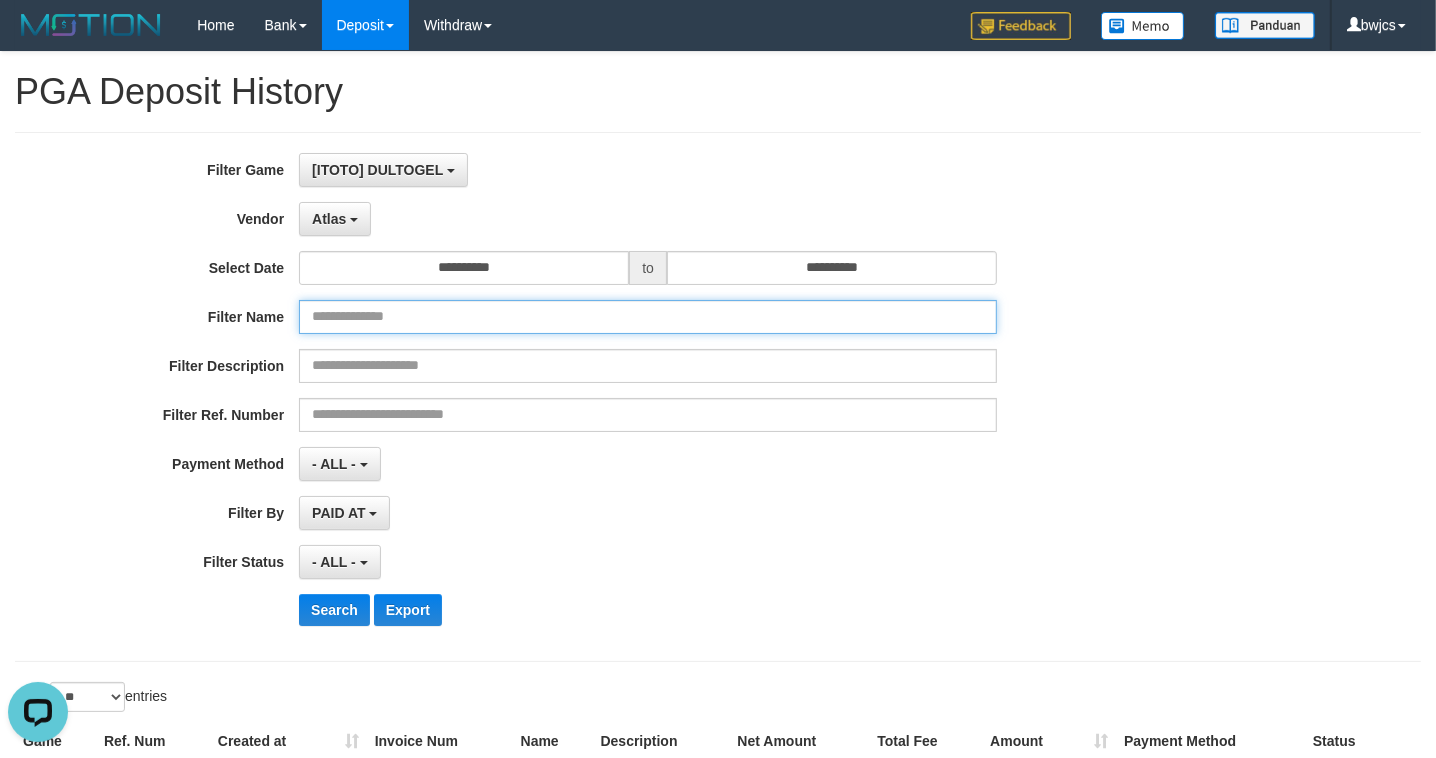 click at bounding box center (648, 317) 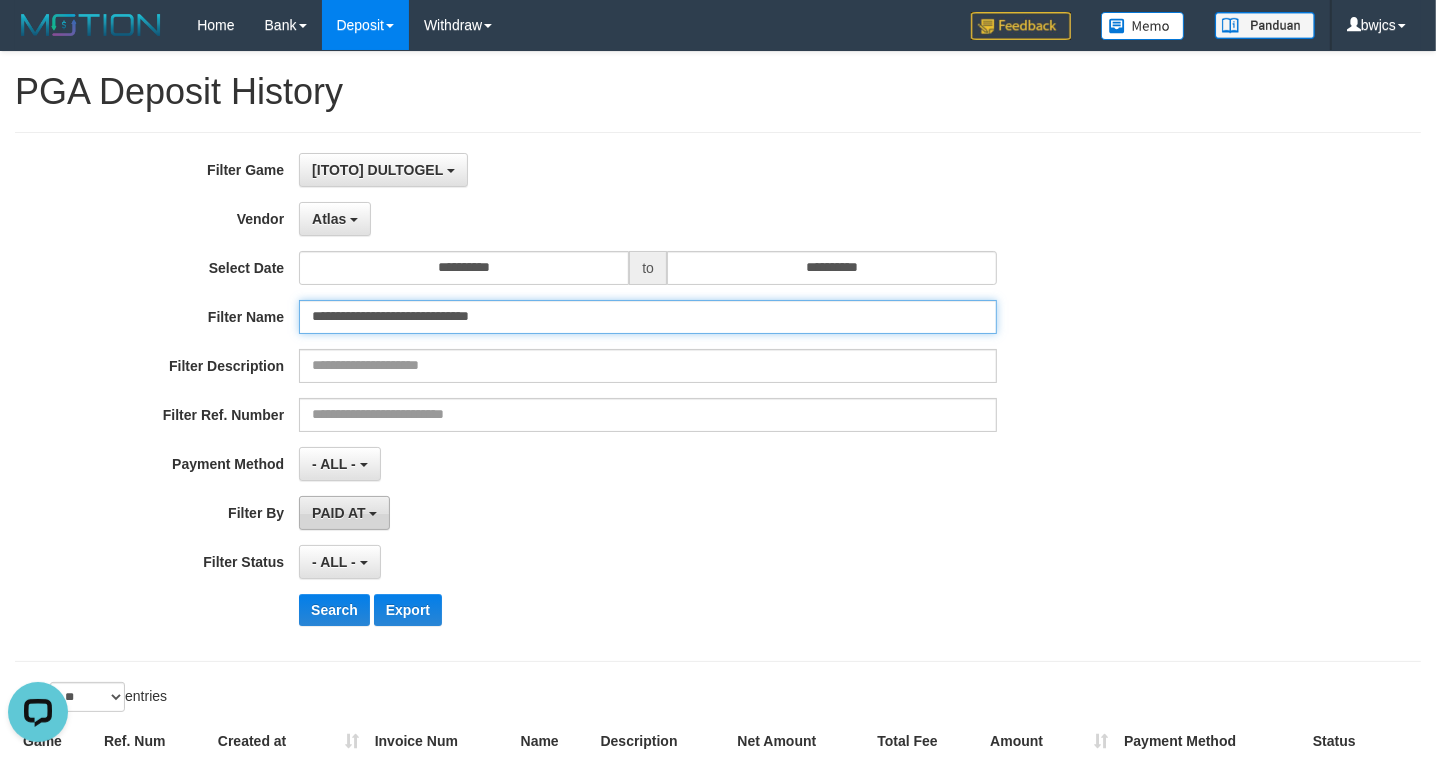 type on "**********" 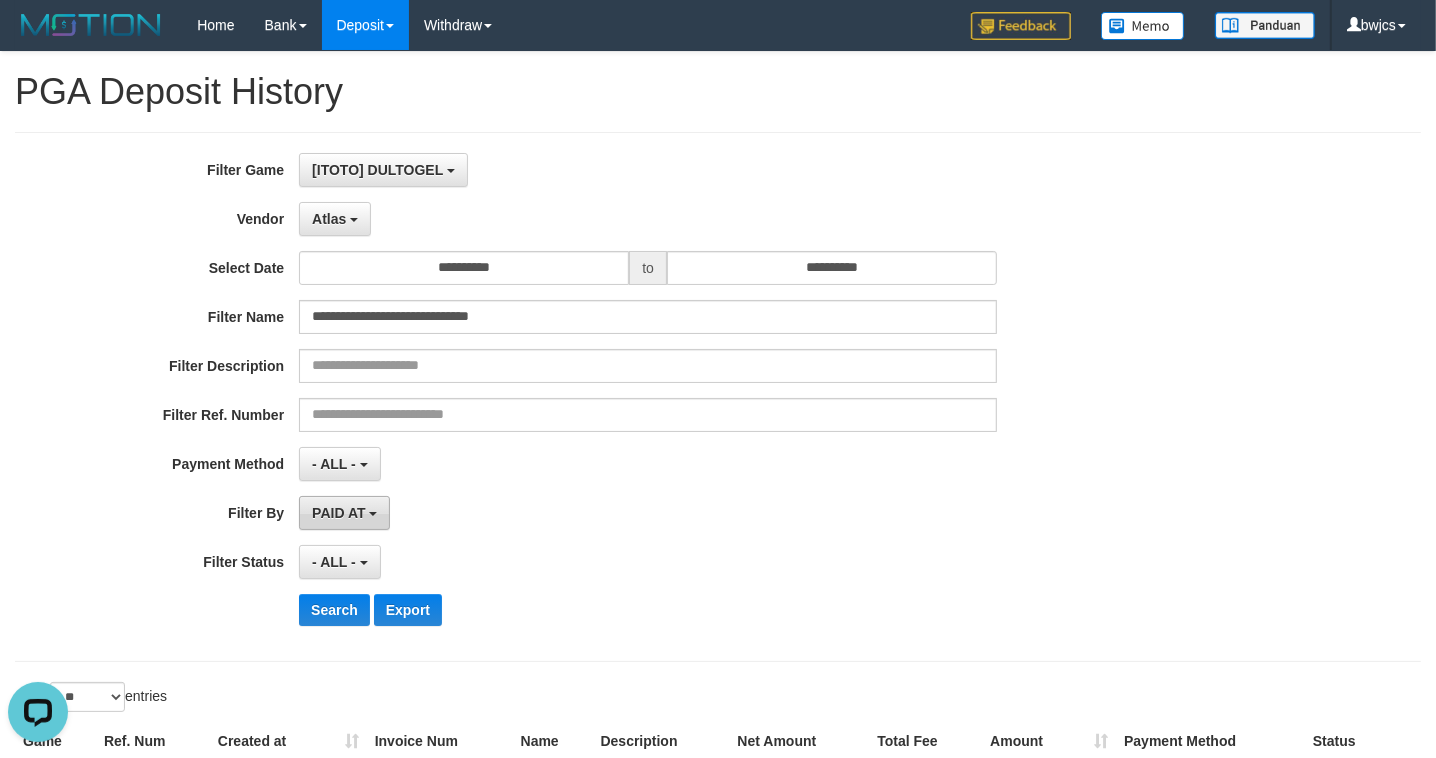 click on "PAID AT" at bounding box center (338, 513) 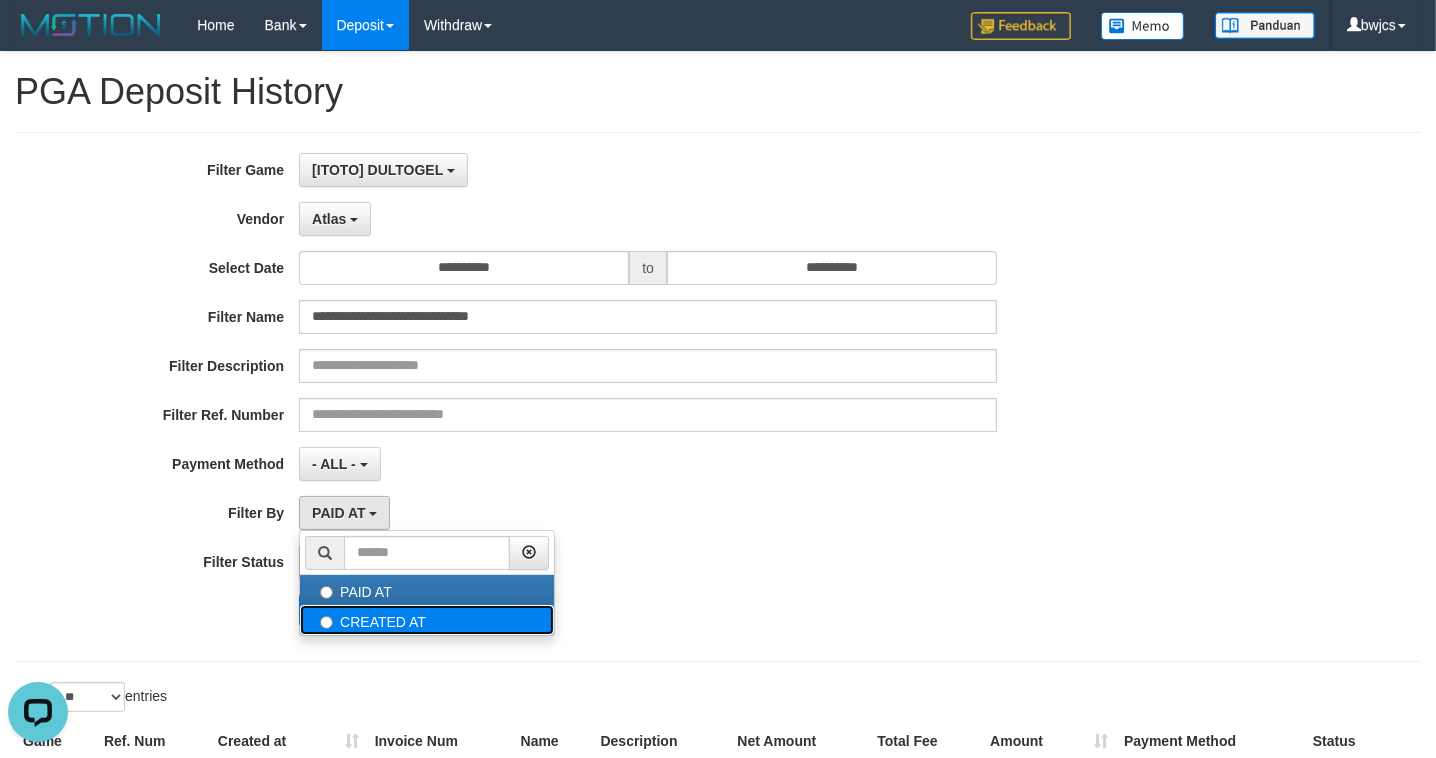 click on "CREATED AT" at bounding box center [427, 620] 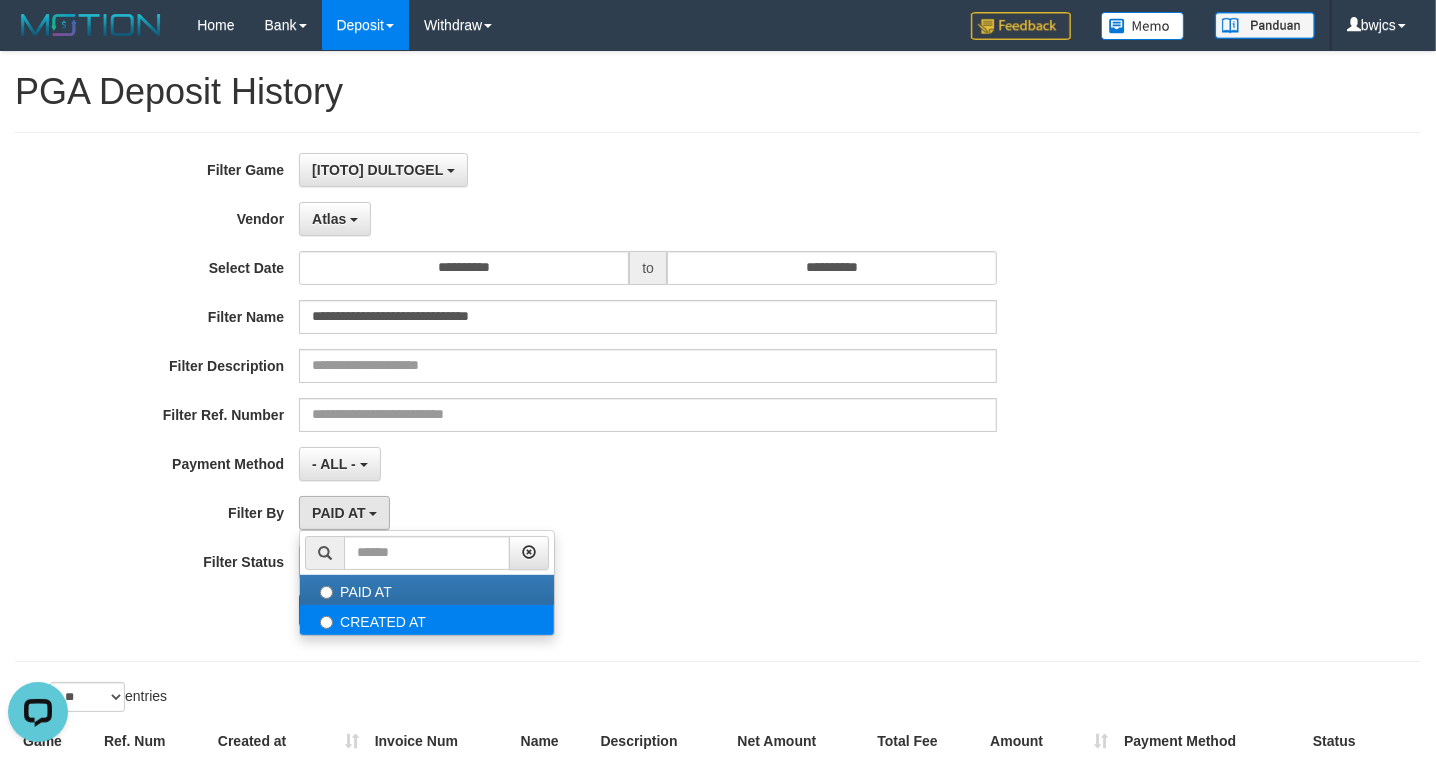 select on "*" 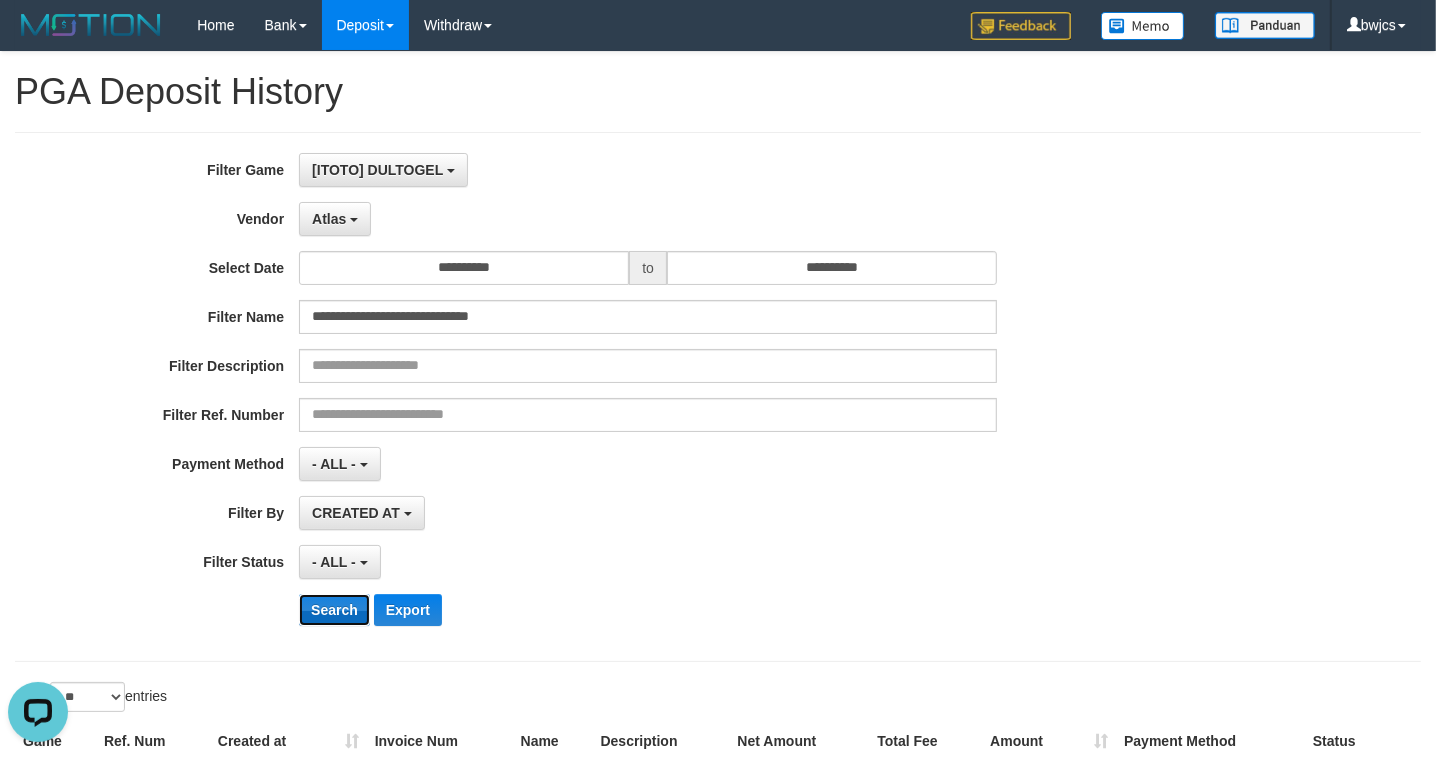 click on "Search" at bounding box center (334, 610) 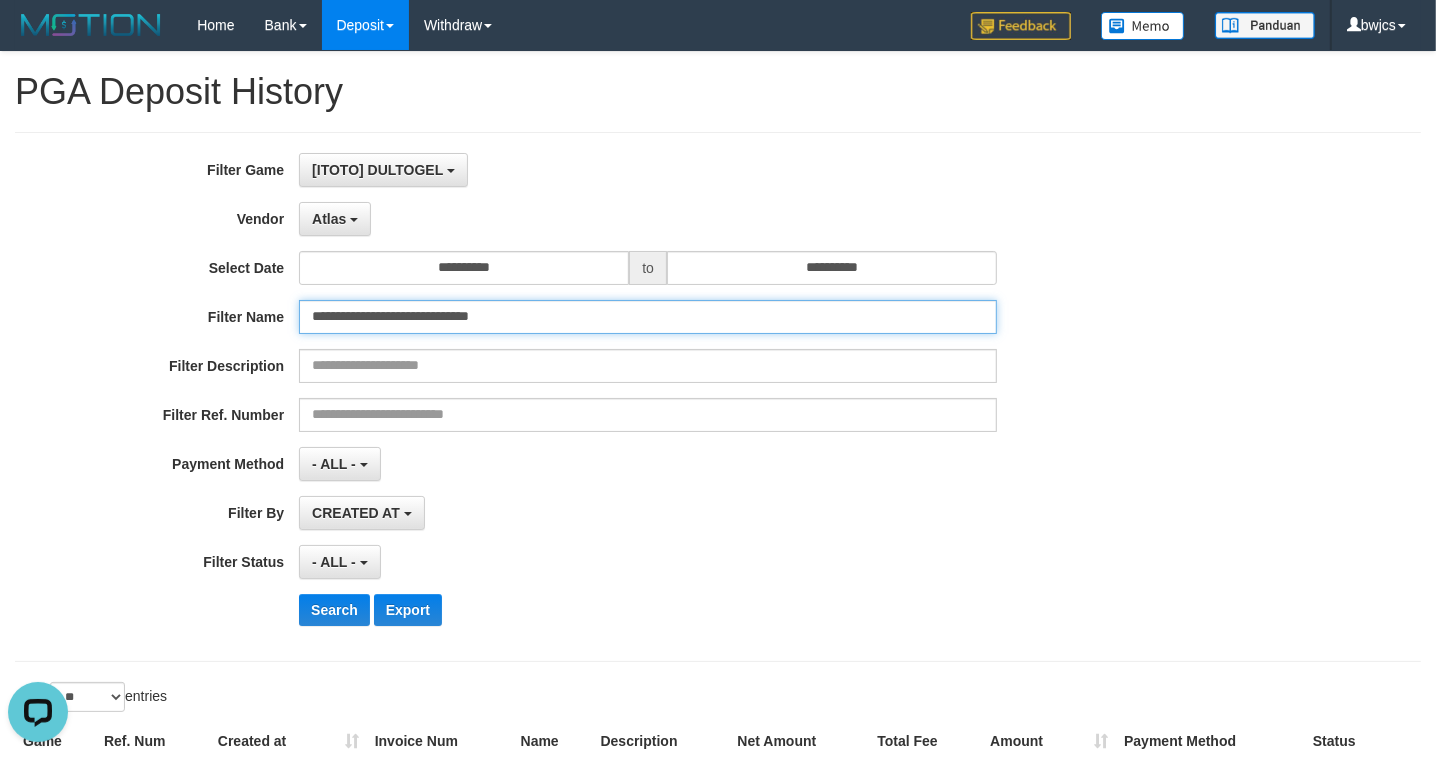 drag, startPoint x: 601, startPoint y: 313, endPoint x: 545, endPoint y: 316, distance: 56.0803 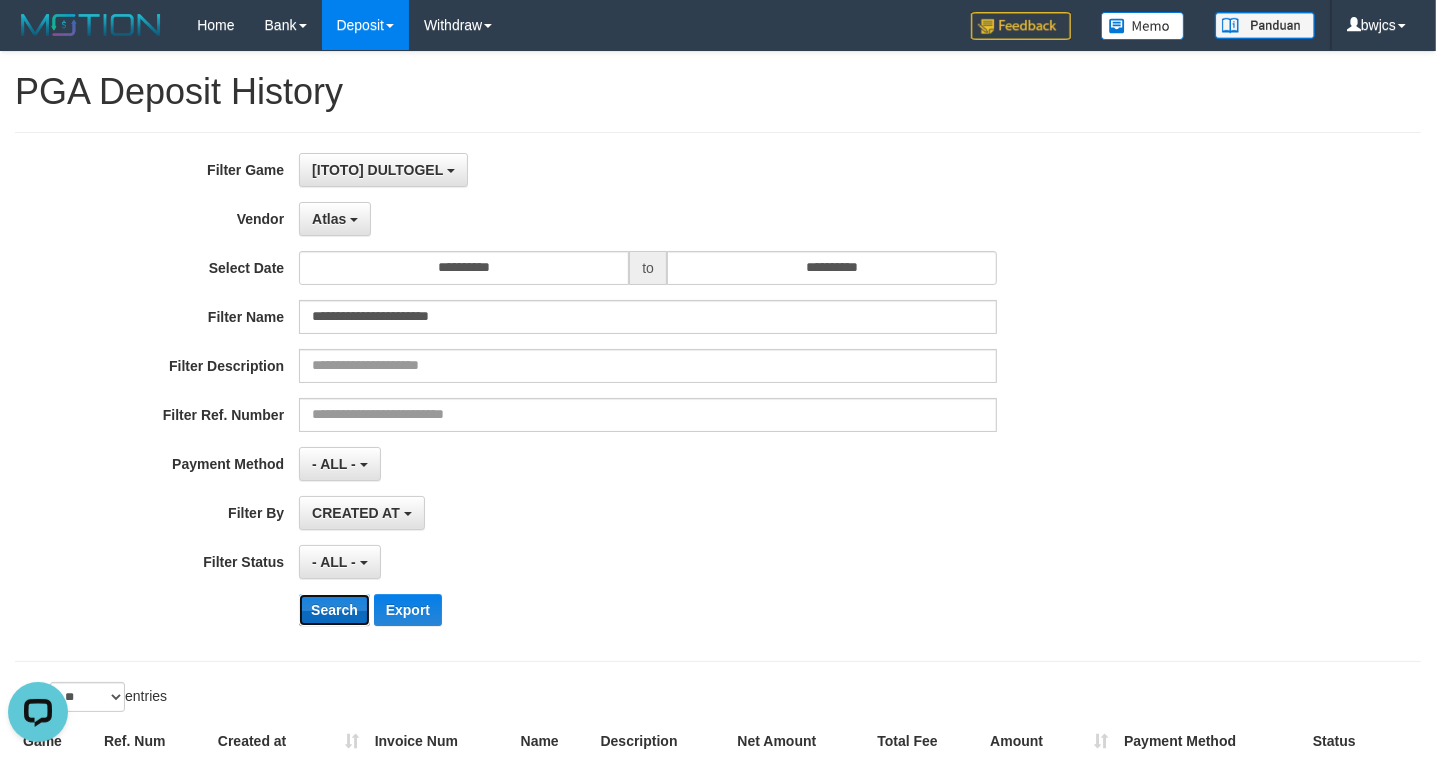 click on "Search" at bounding box center [334, 610] 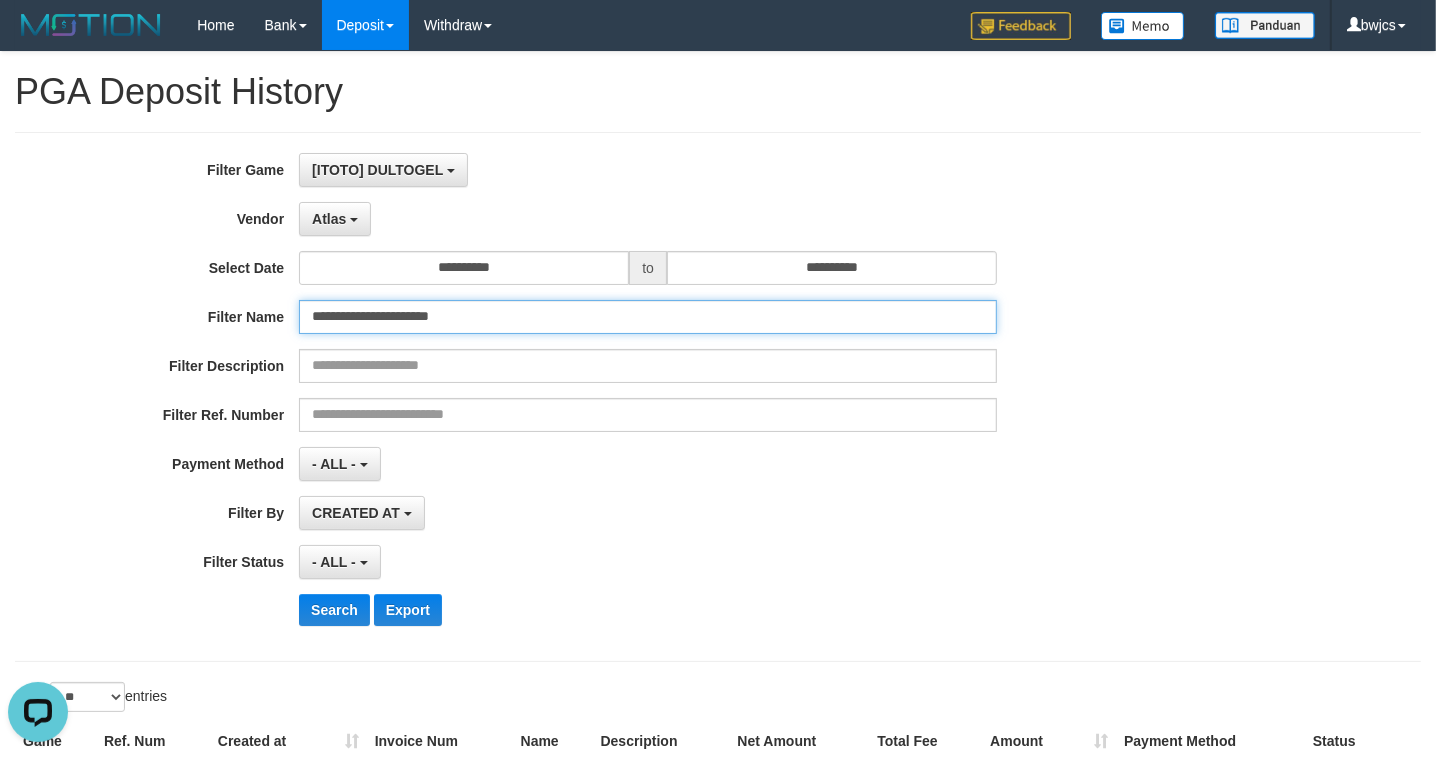 click on "**********" at bounding box center [648, 317] 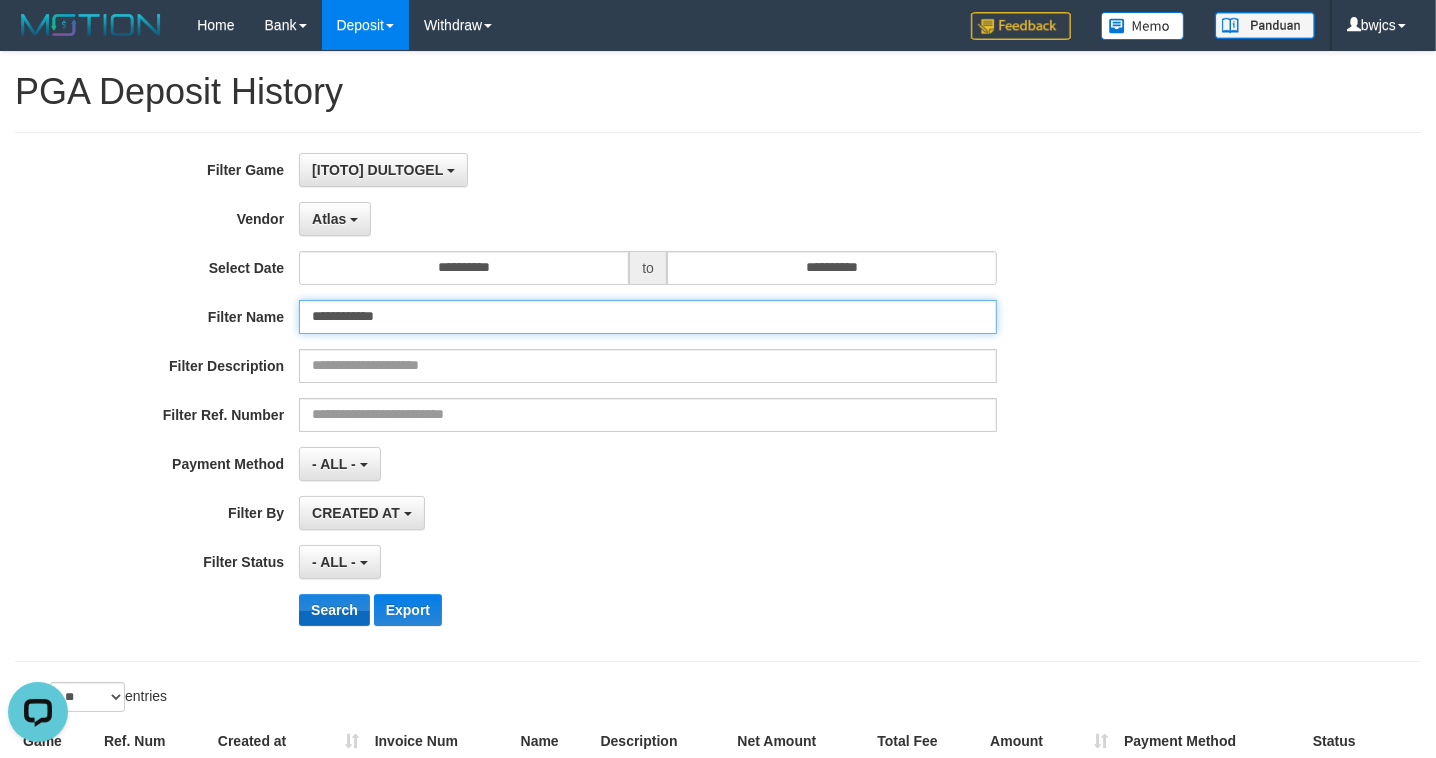type on "**********" 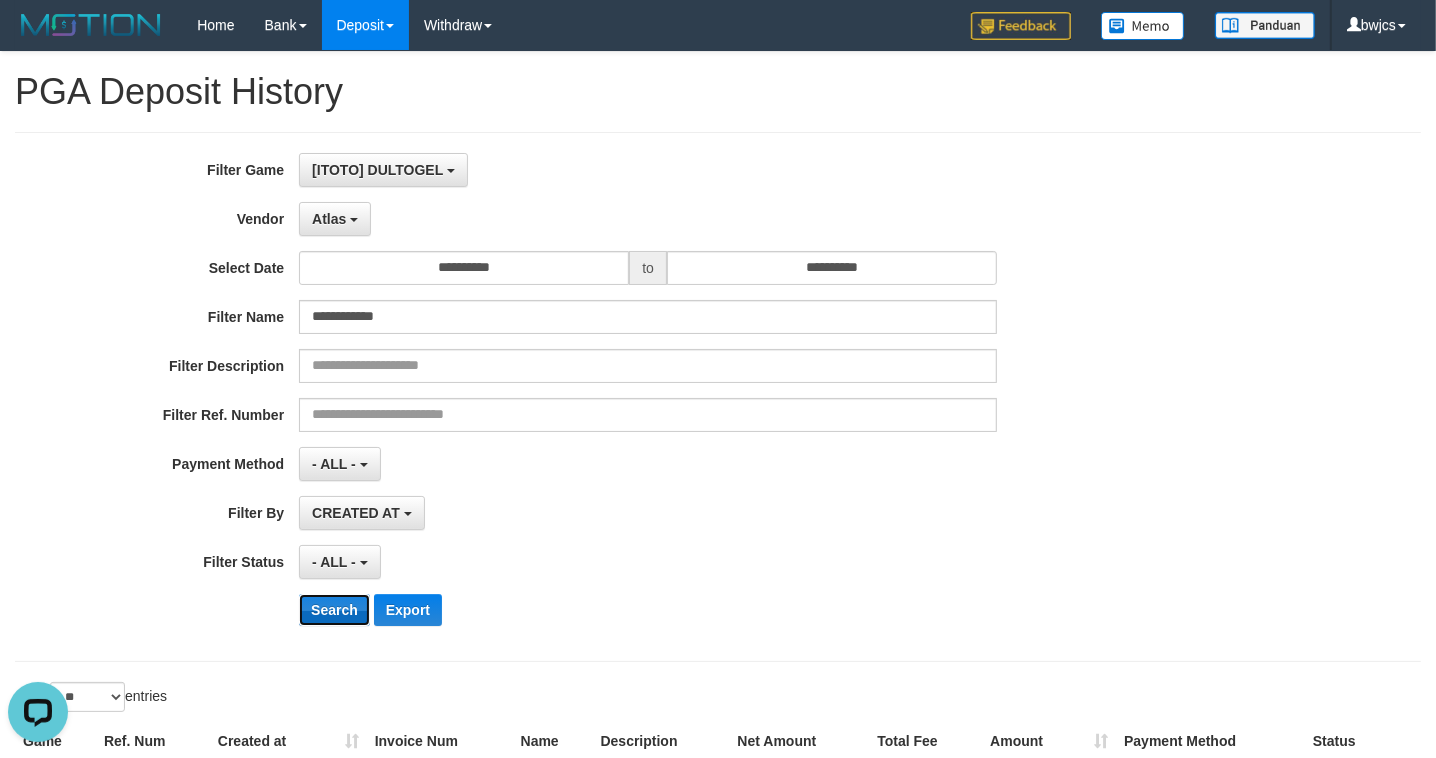 click on "Search" at bounding box center [334, 610] 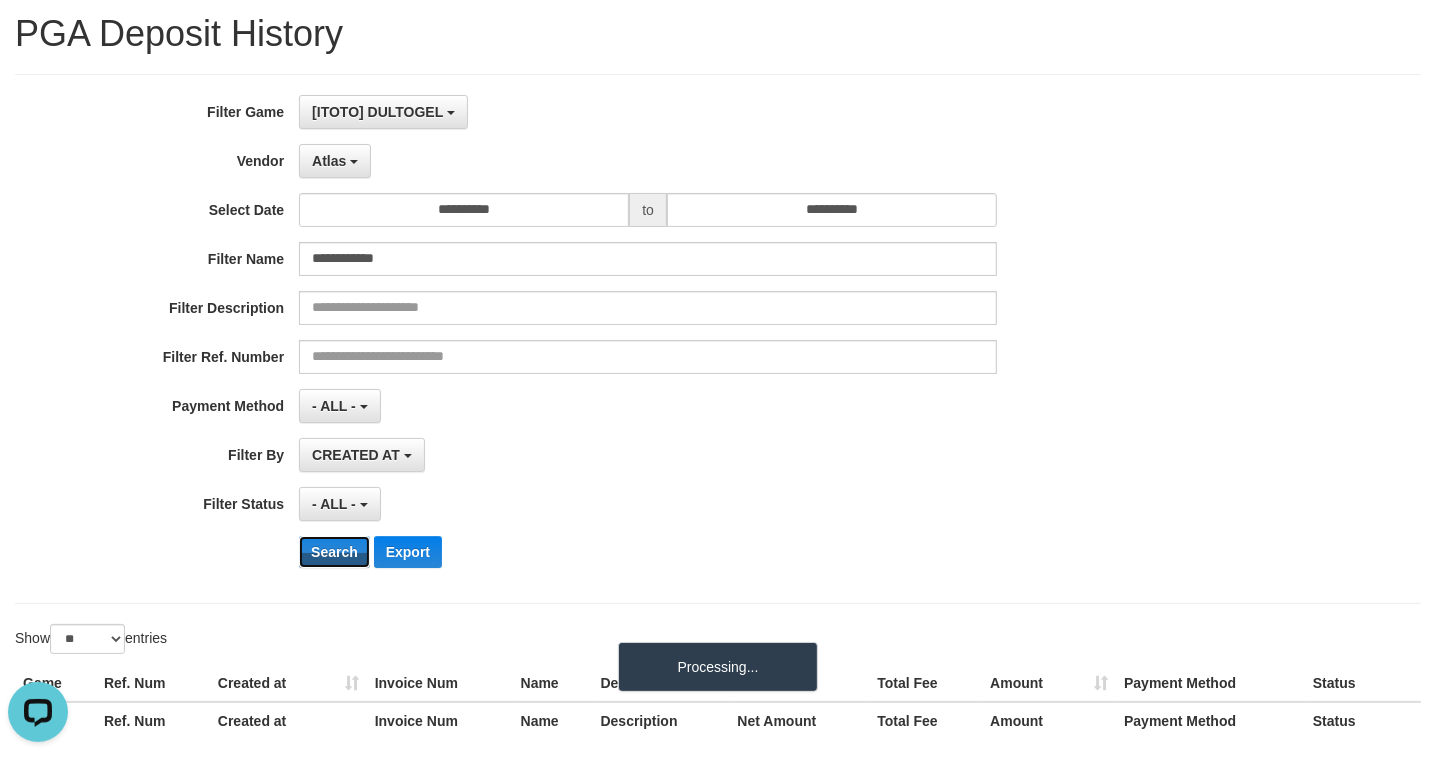 scroll, scrollTop: 166, scrollLeft: 0, axis: vertical 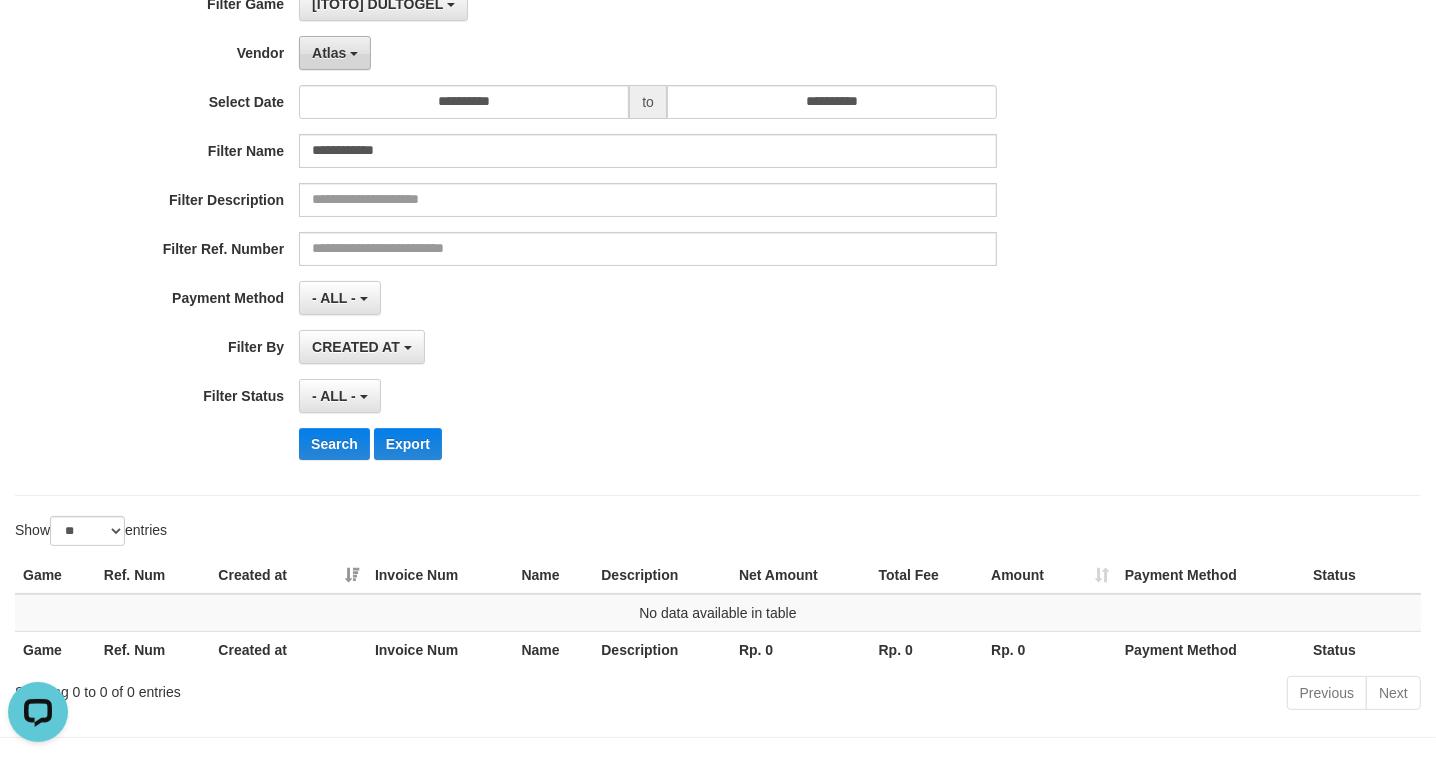click on "Atlas" at bounding box center (329, 53) 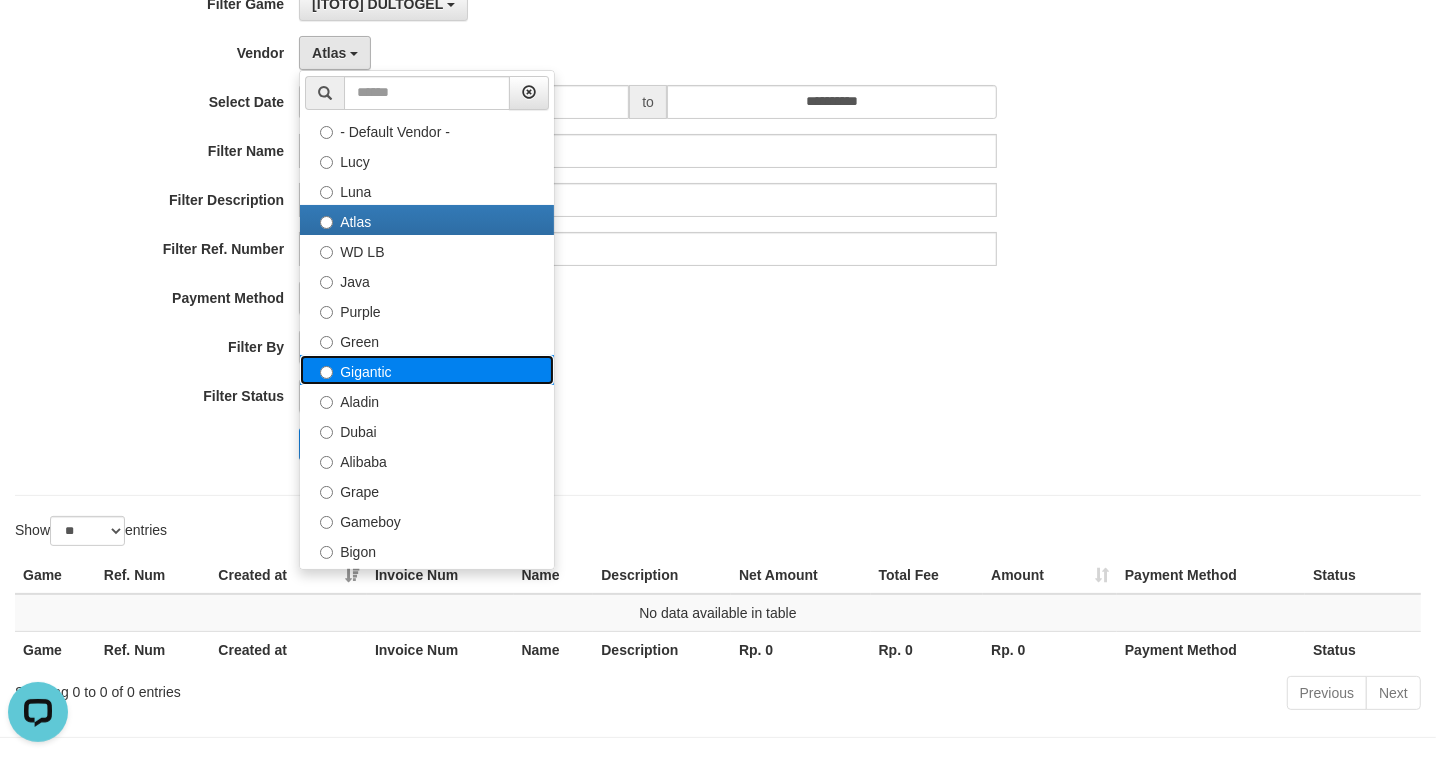click on "Gigantic" at bounding box center [427, 370] 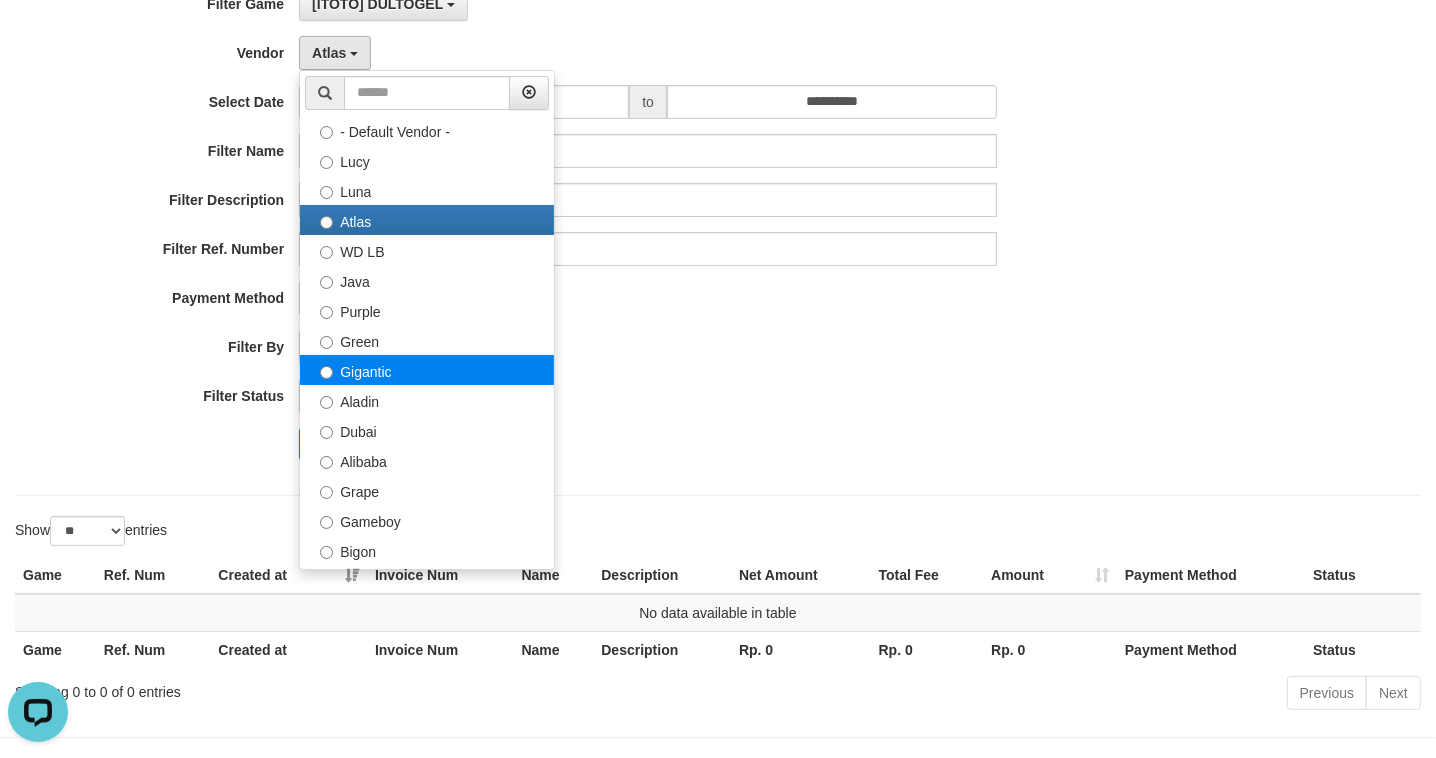 select on "**********" 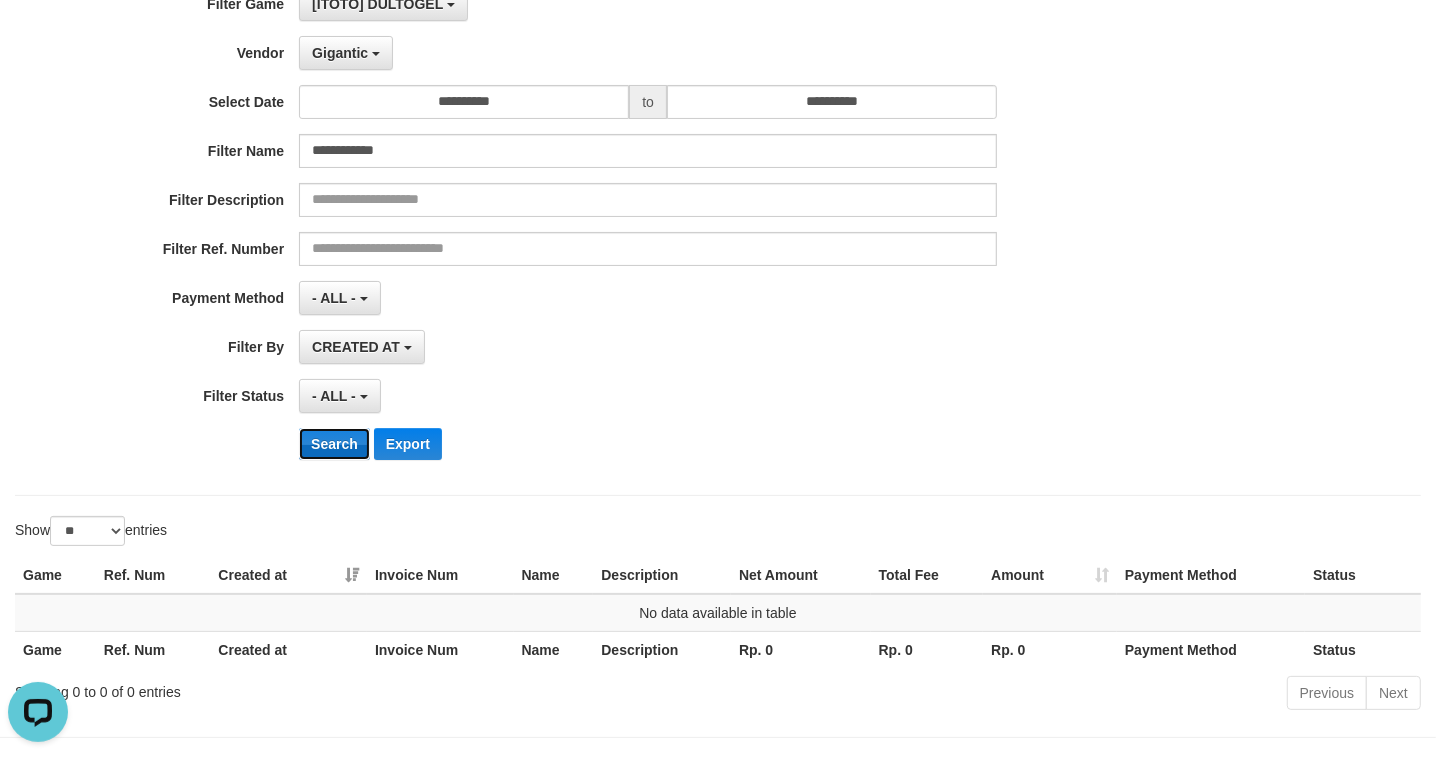 click on "Search" at bounding box center [334, 444] 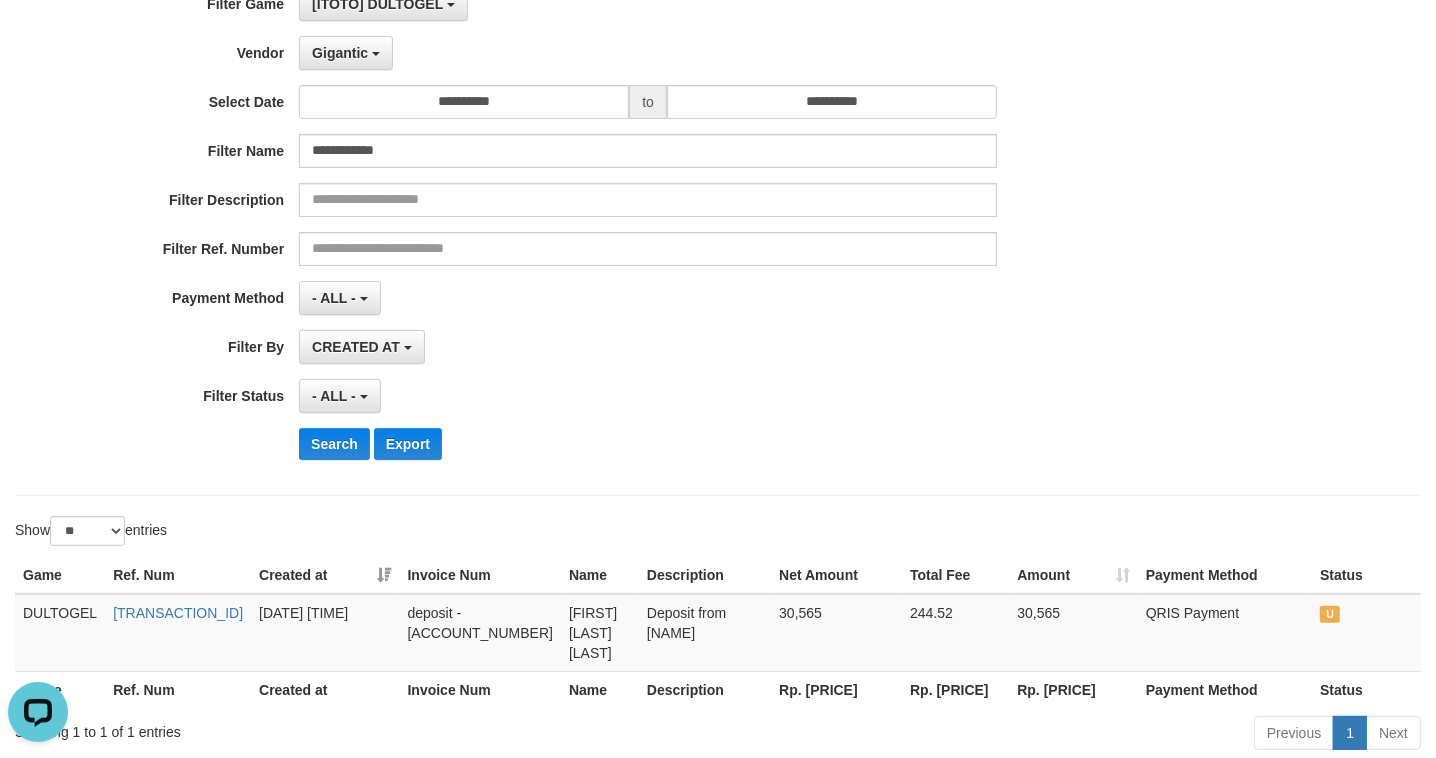 click on "**********" at bounding box center [598, 231] 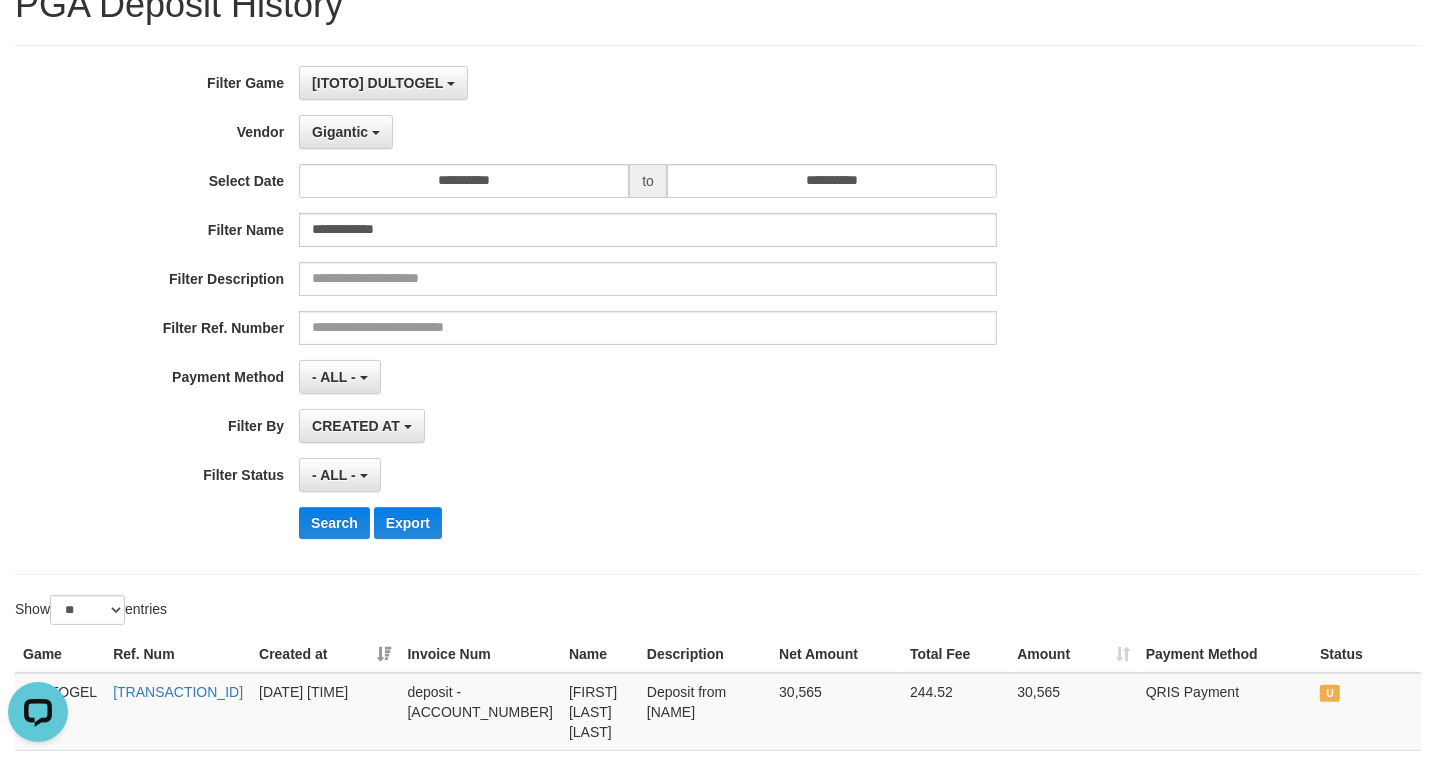 scroll, scrollTop: 0, scrollLeft: 0, axis: both 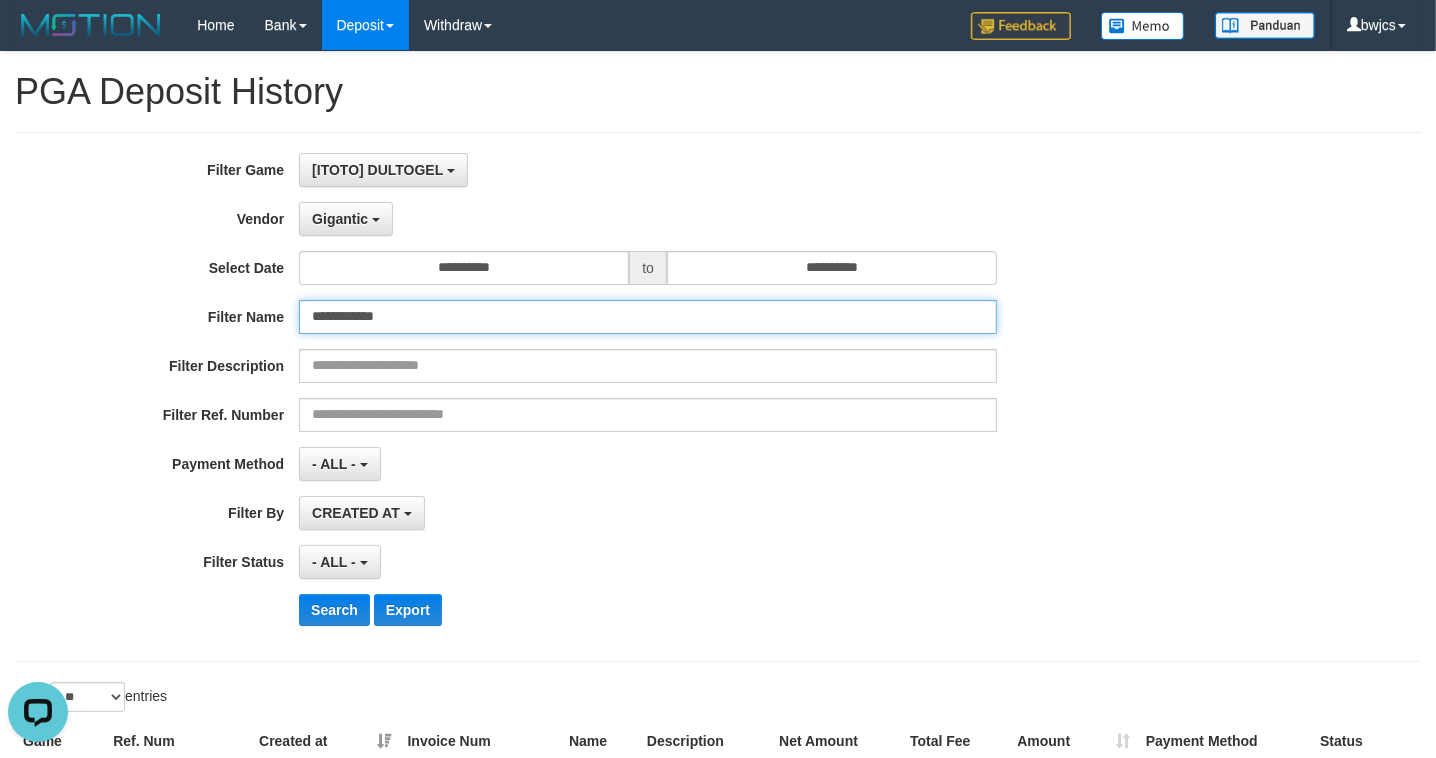 drag, startPoint x: 438, startPoint y: 316, endPoint x: 285, endPoint y: 310, distance: 153.1176 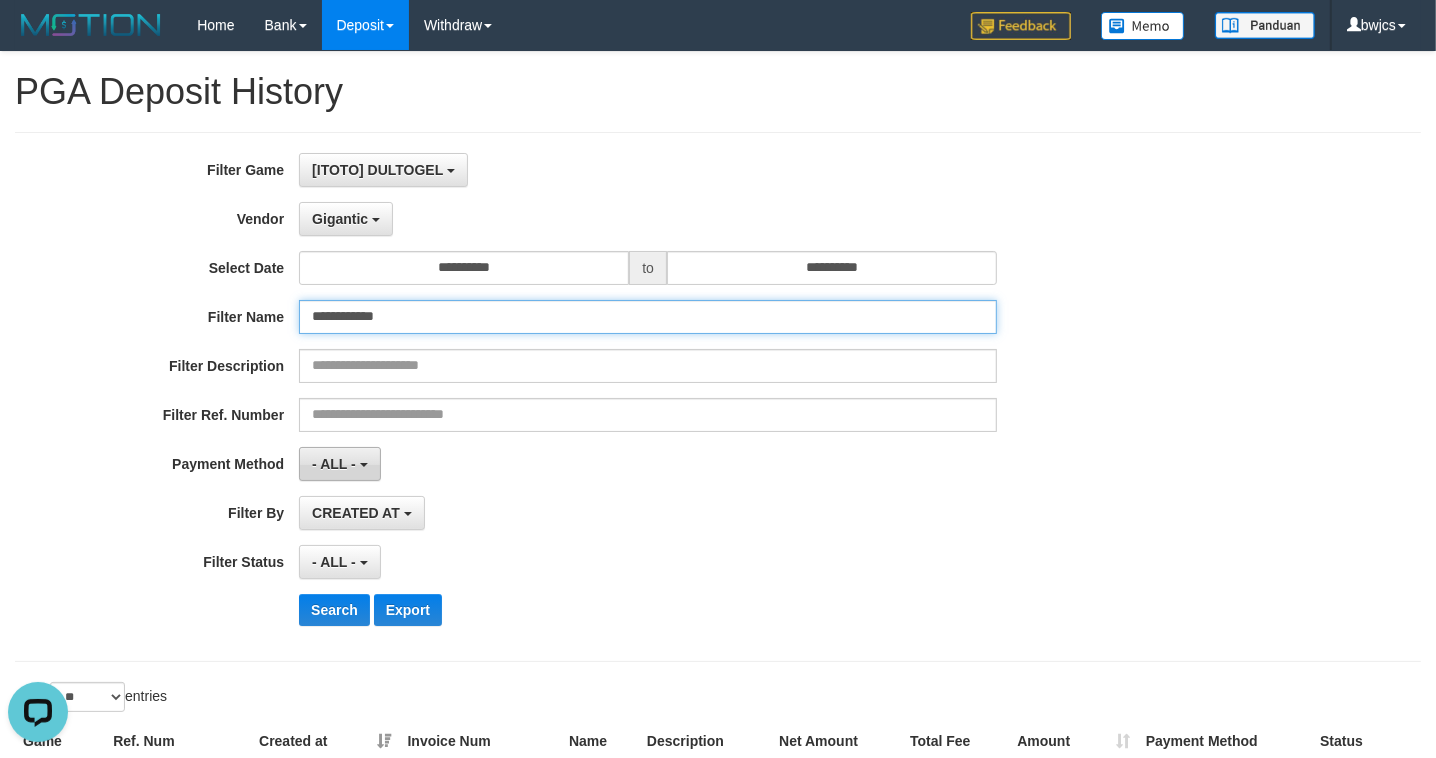 paste 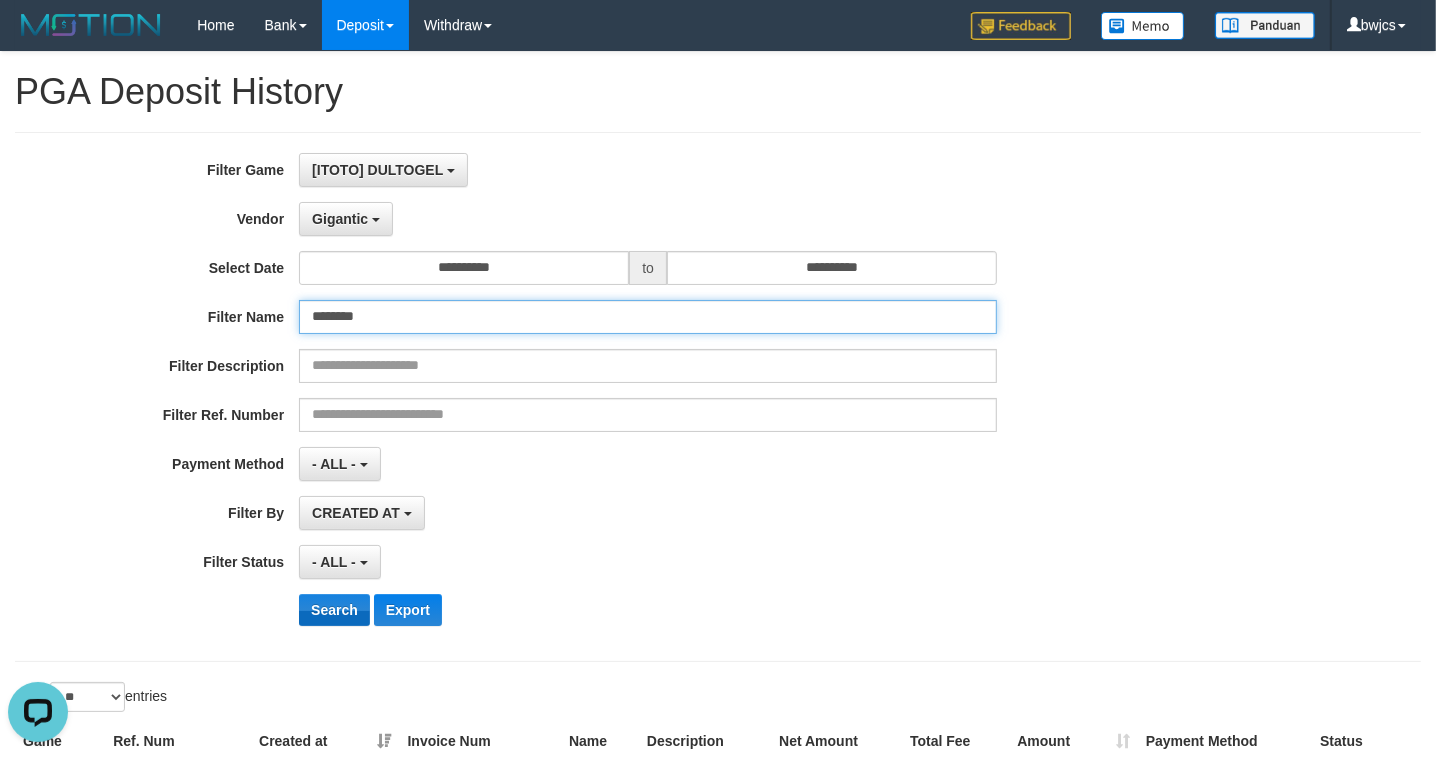 type on "********" 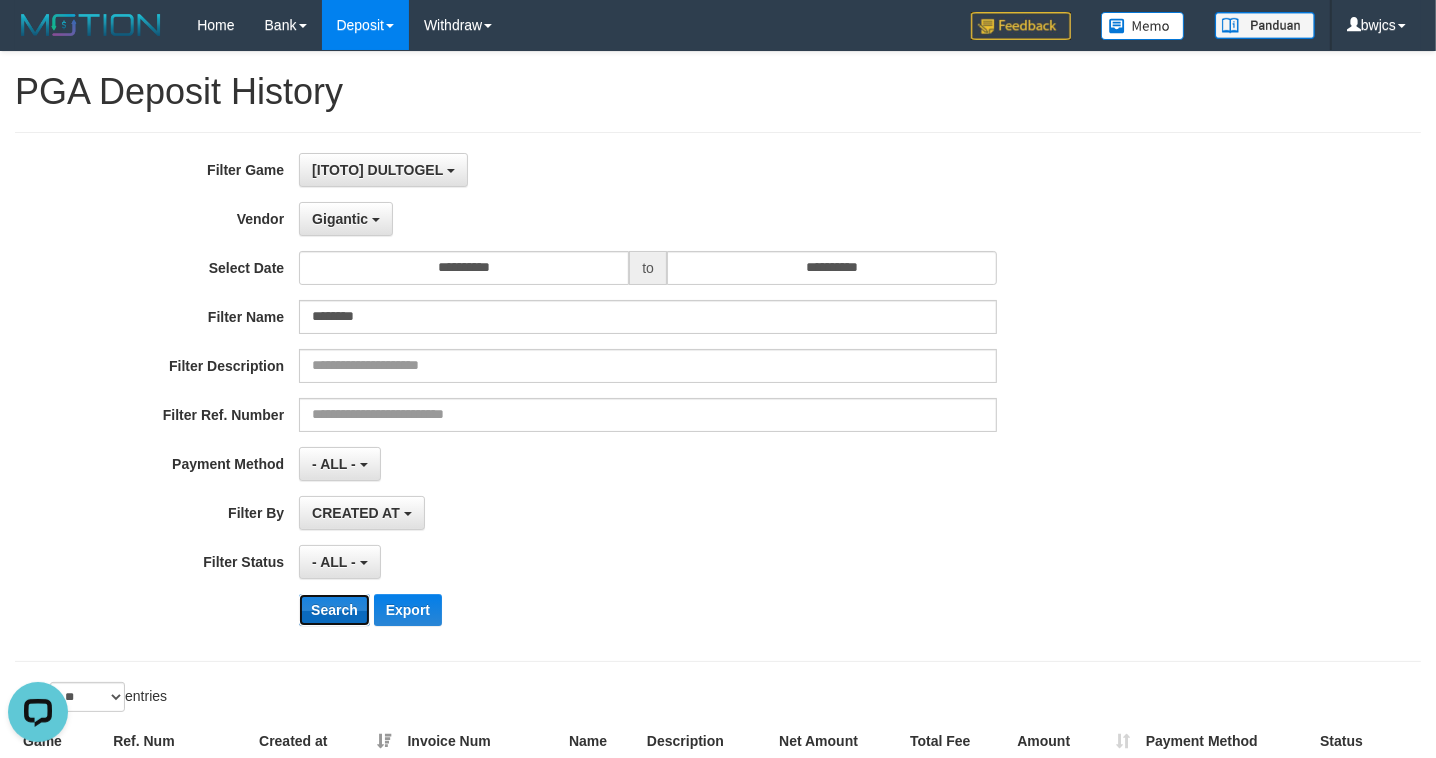 click on "Search" at bounding box center [334, 610] 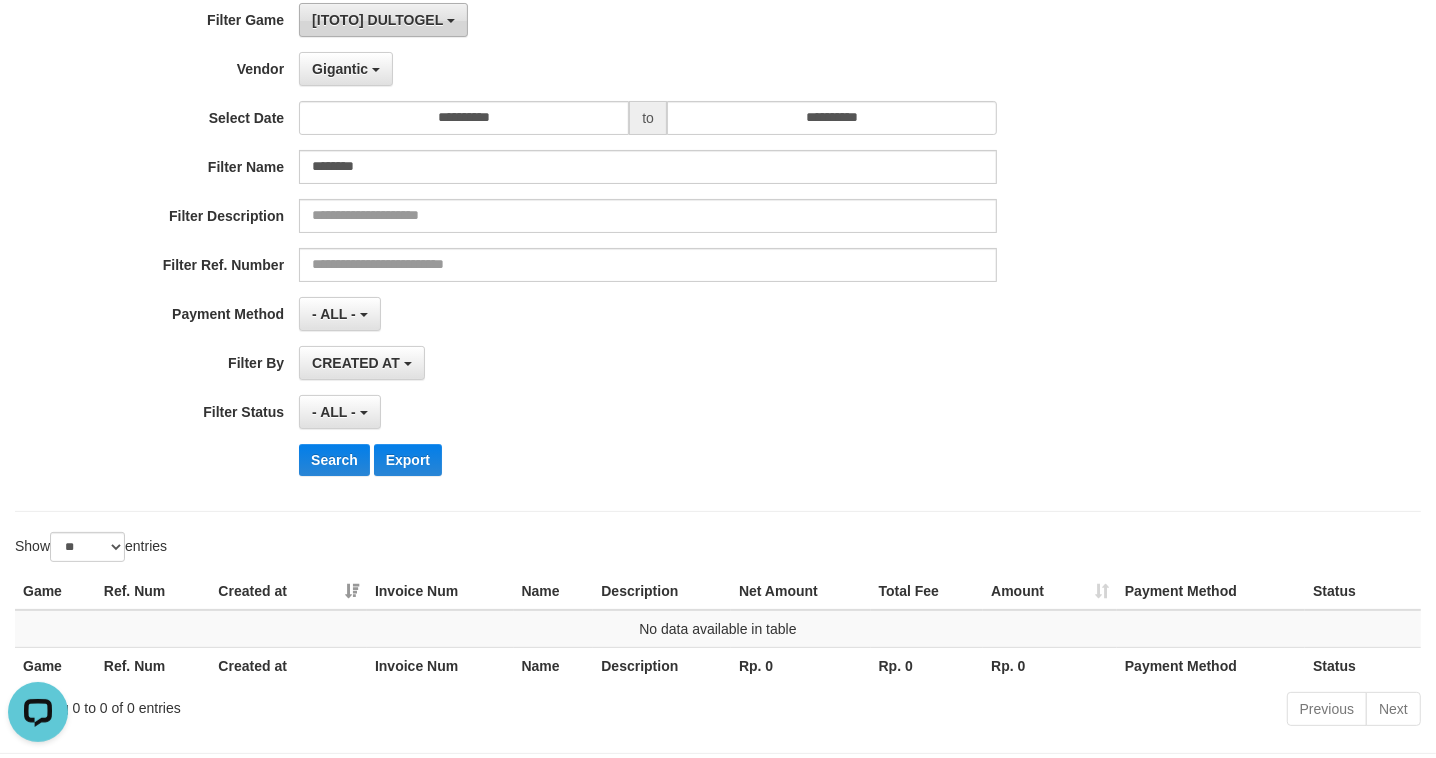 scroll, scrollTop: 0, scrollLeft: 0, axis: both 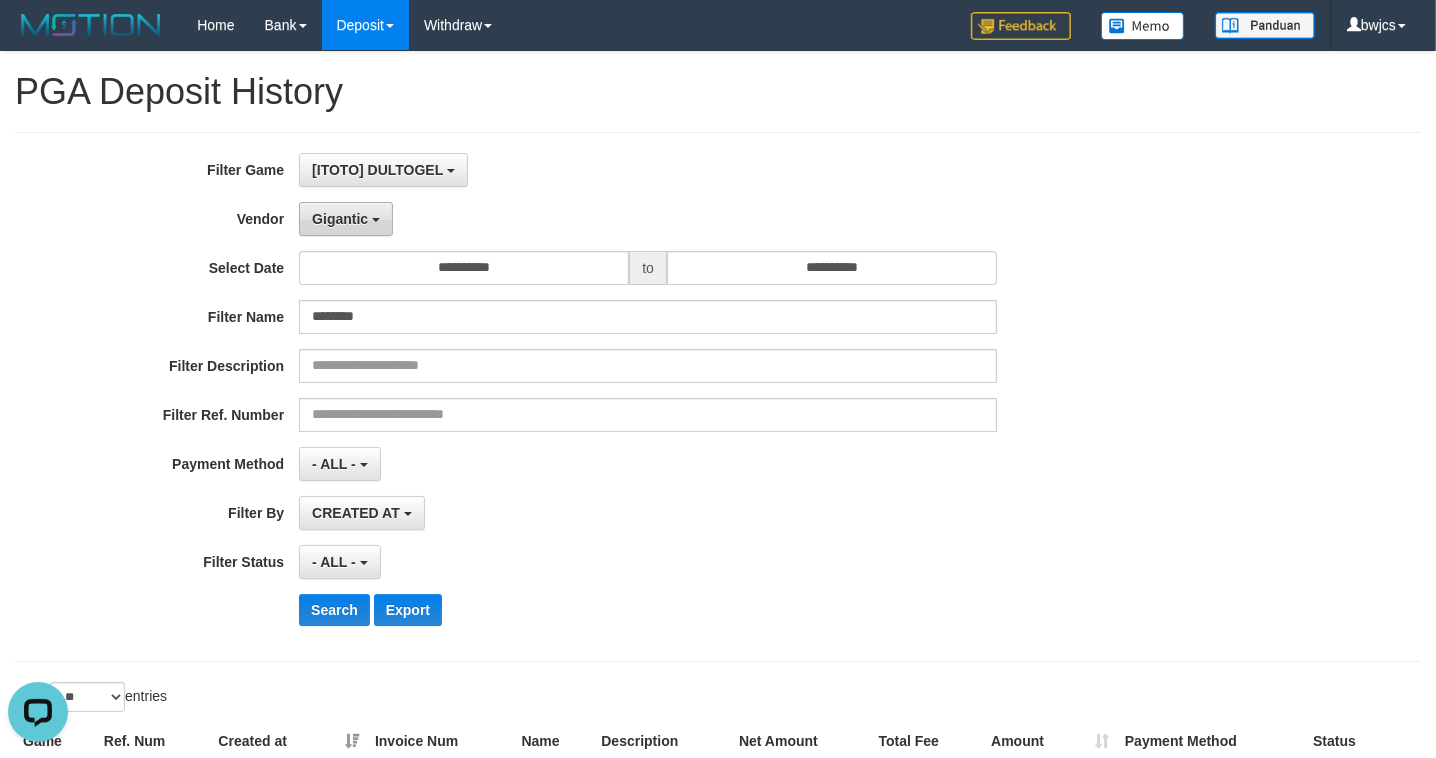 click on "Gigantic" at bounding box center (340, 219) 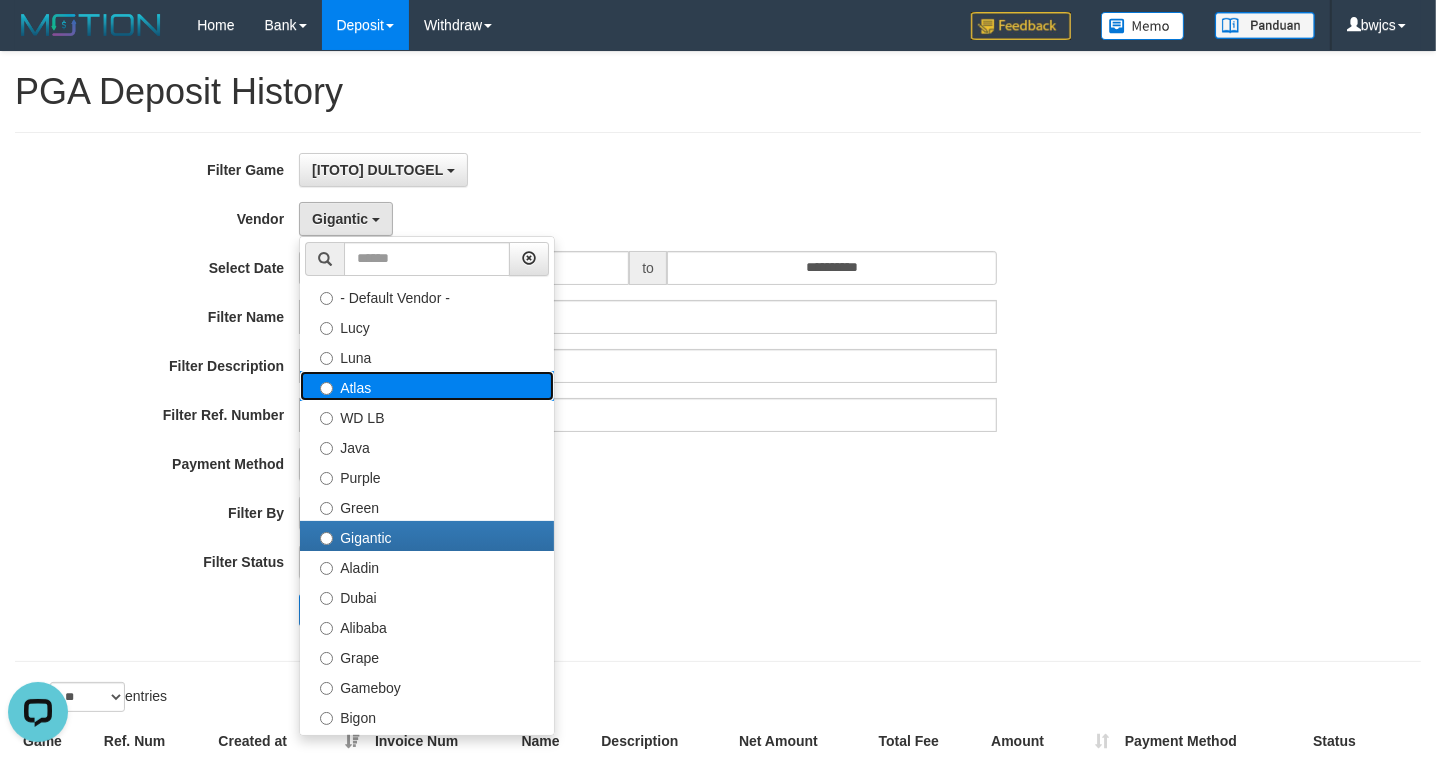 click on "Atlas" at bounding box center (427, 386) 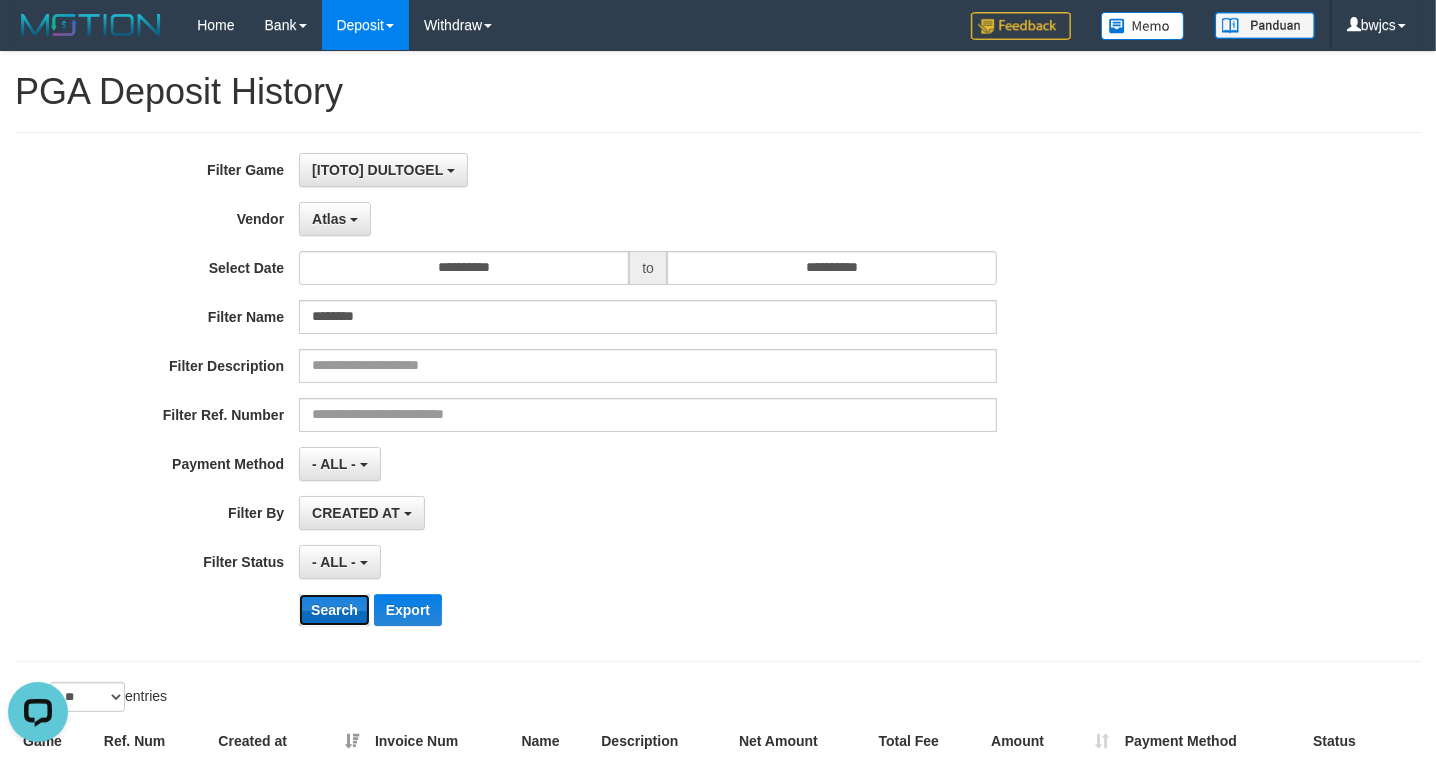click on "Search" at bounding box center (334, 610) 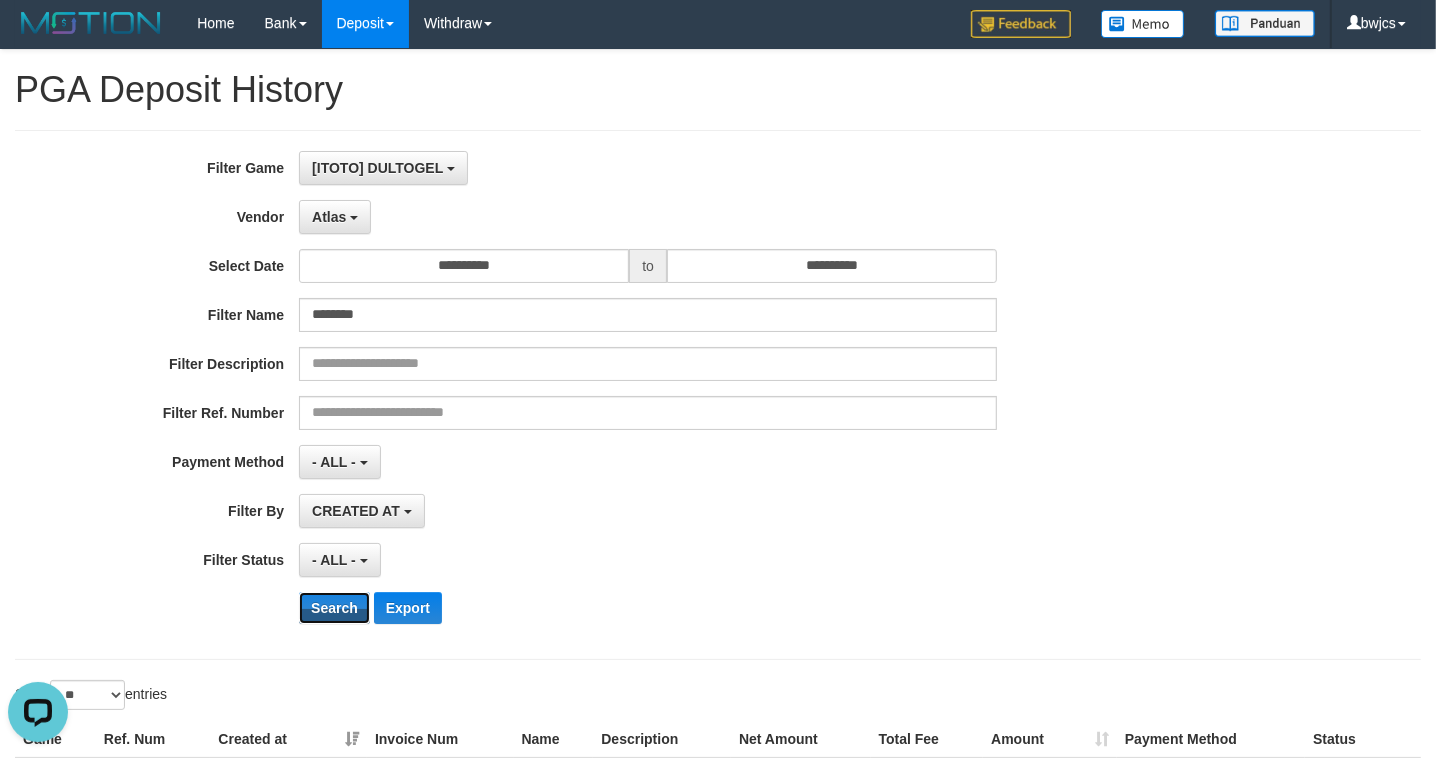 scroll, scrollTop: 0, scrollLeft: 0, axis: both 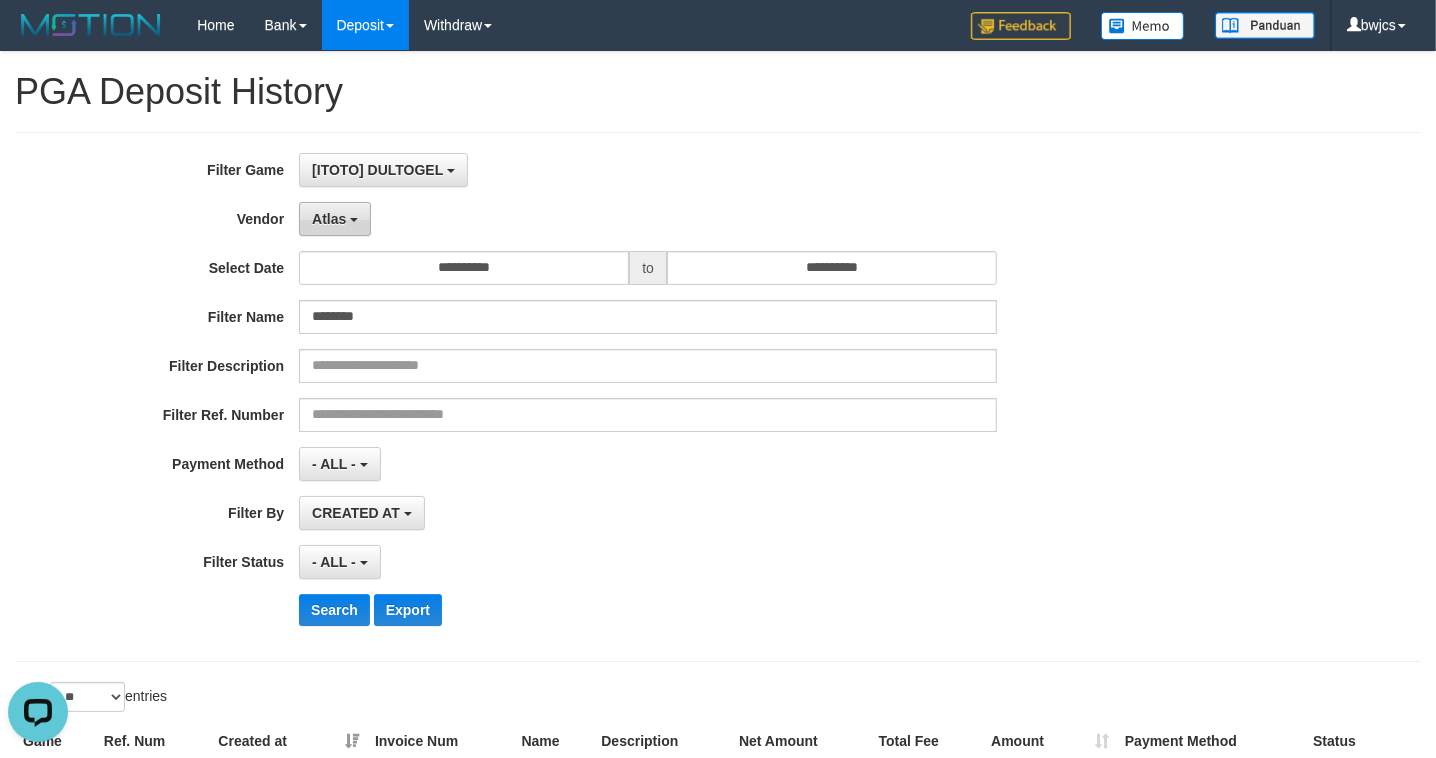 click on "Atlas" at bounding box center (329, 219) 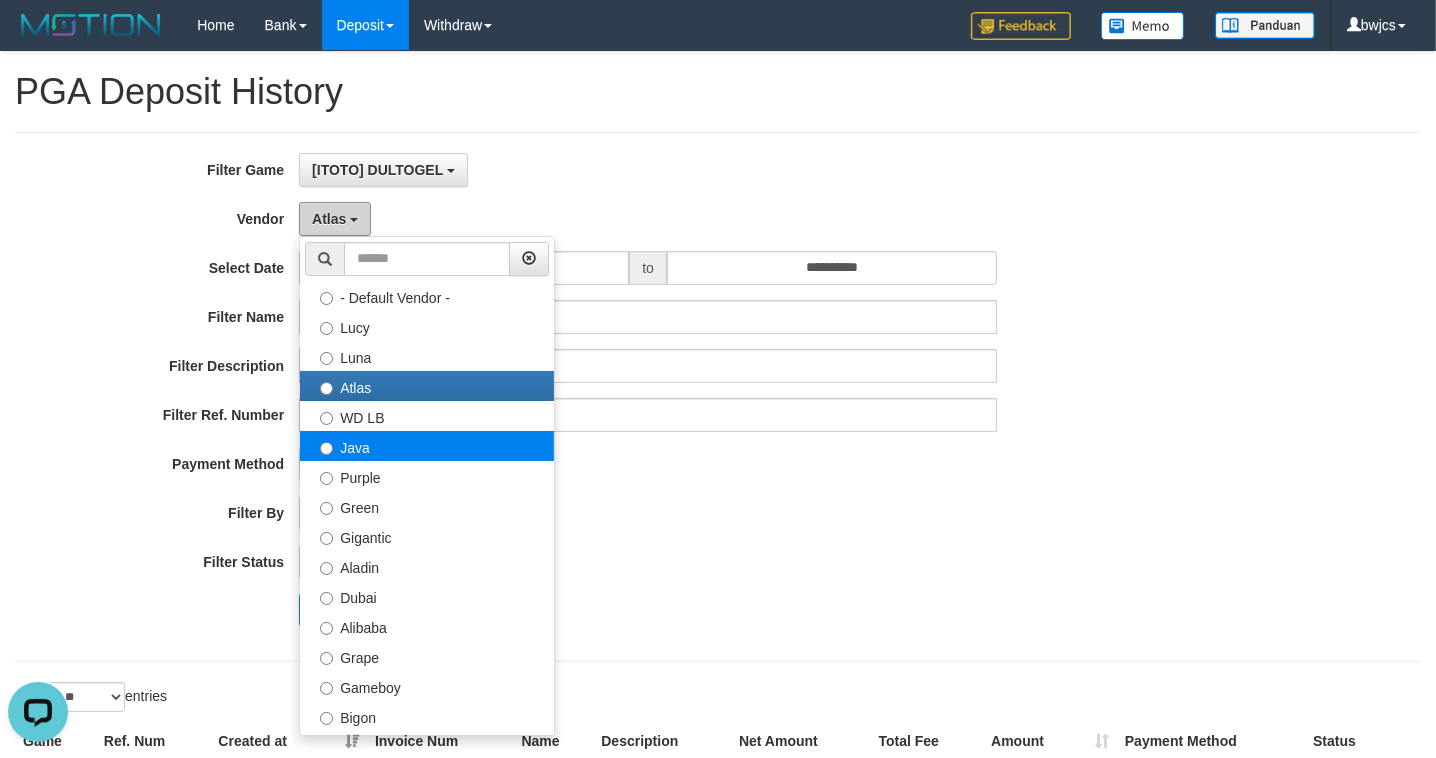scroll, scrollTop: 125, scrollLeft: 0, axis: vertical 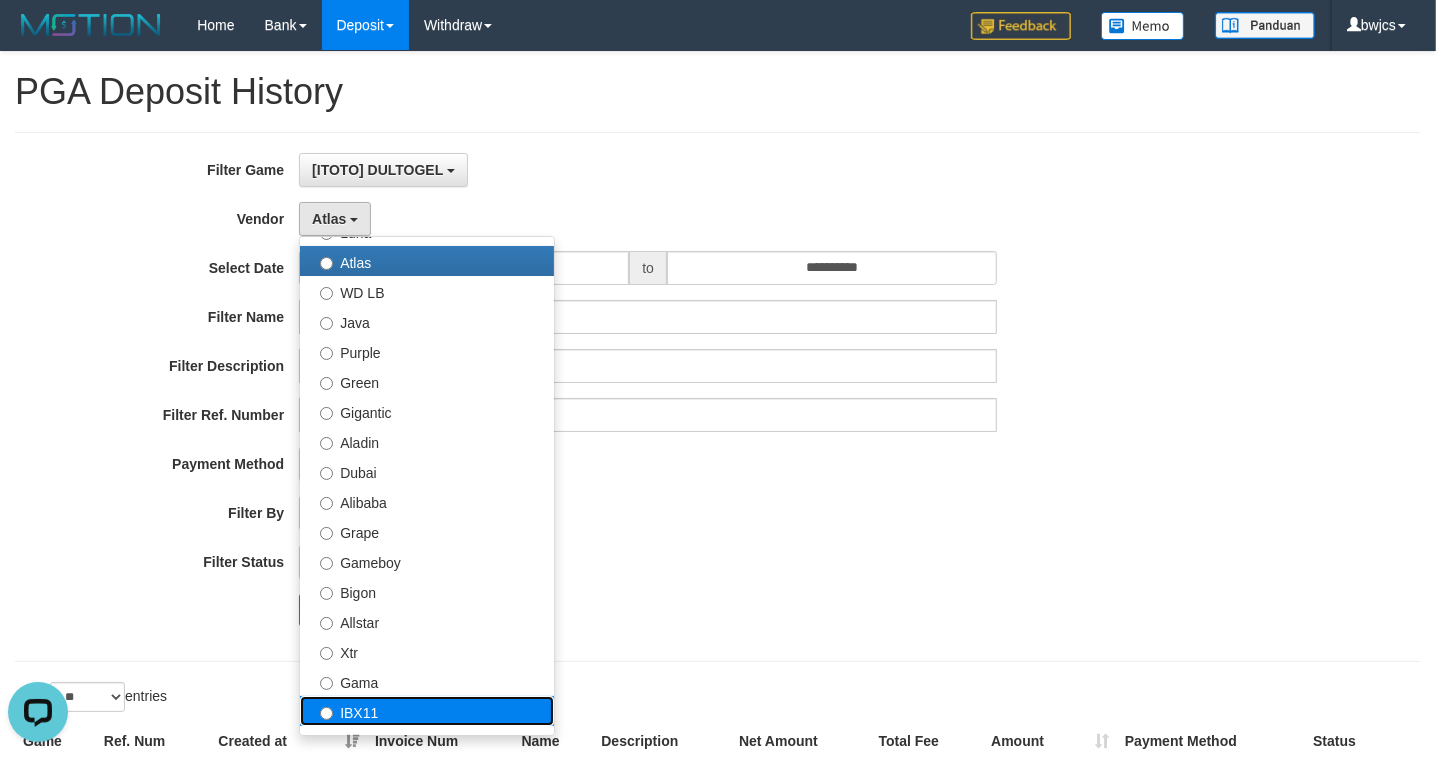 click on "IBX11" at bounding box center (427, 711) 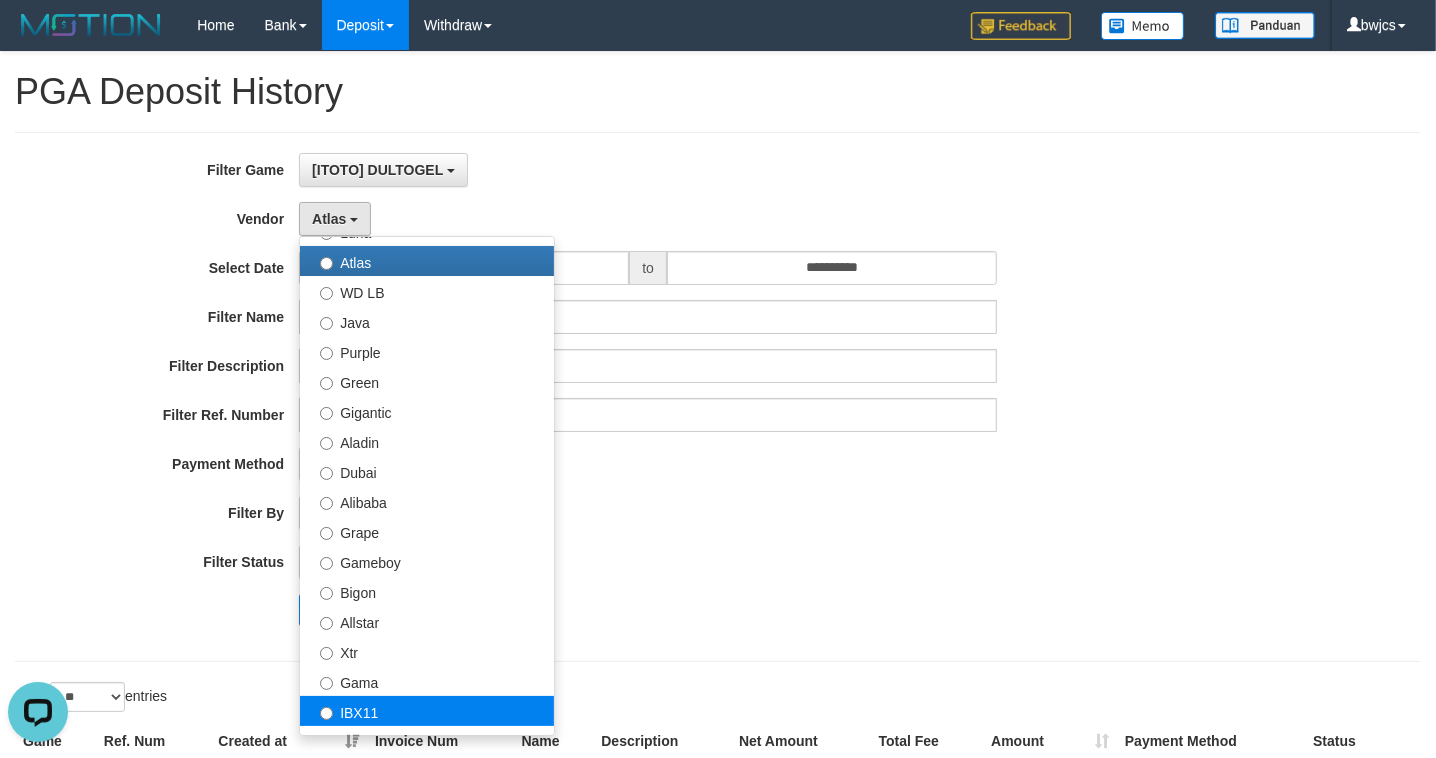 select on "**********" 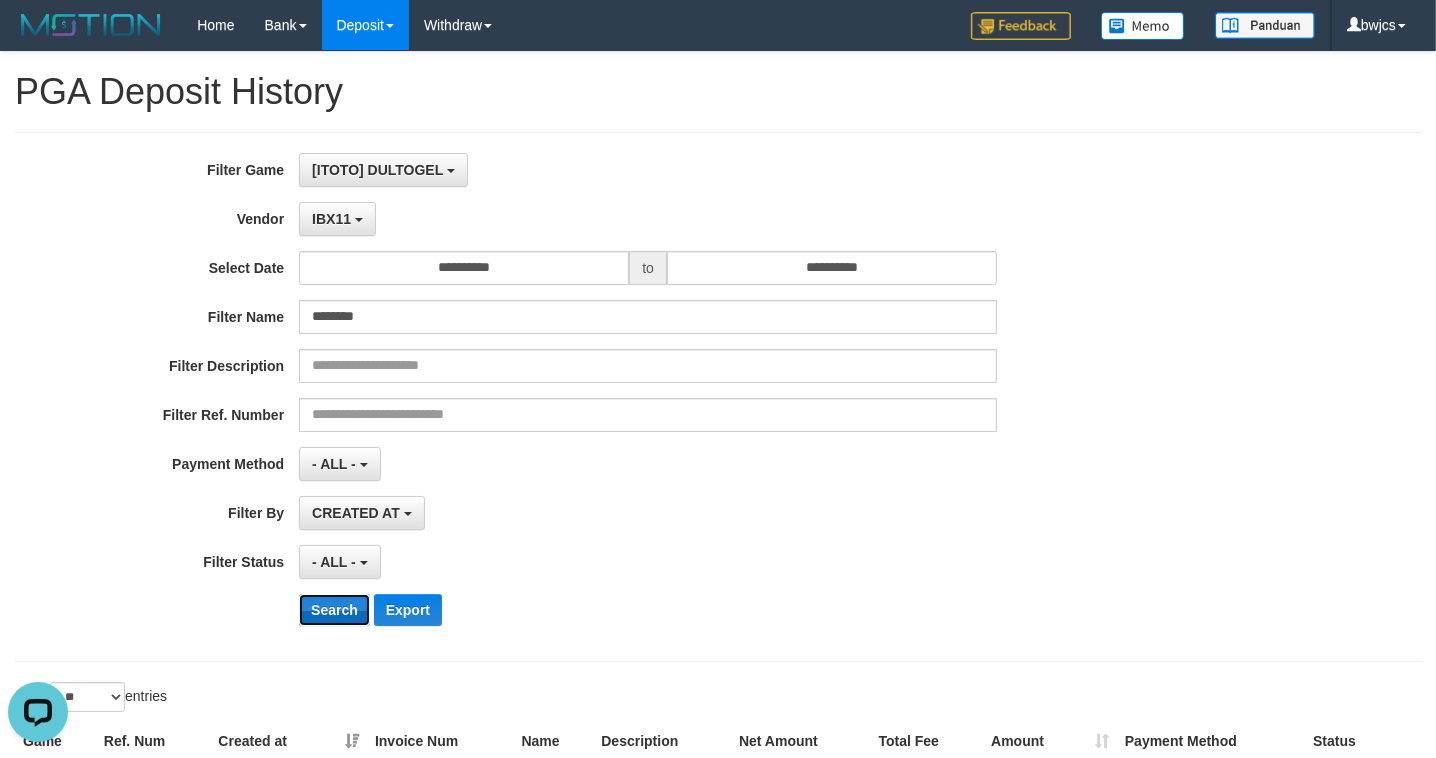 click on "Search" at bounding box center [334, 610] 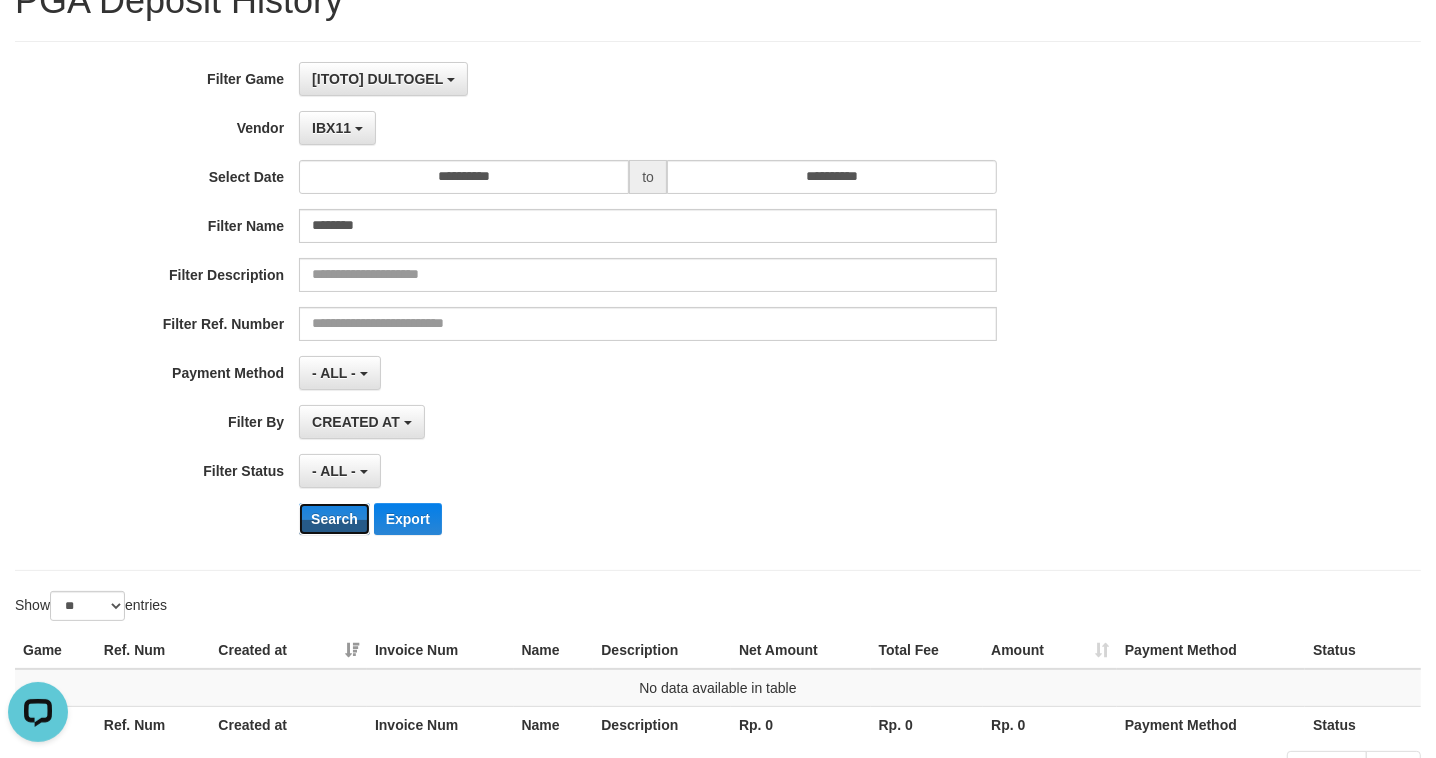 scroll, scrollTop: 0, scrollLeft: 0, axis: both 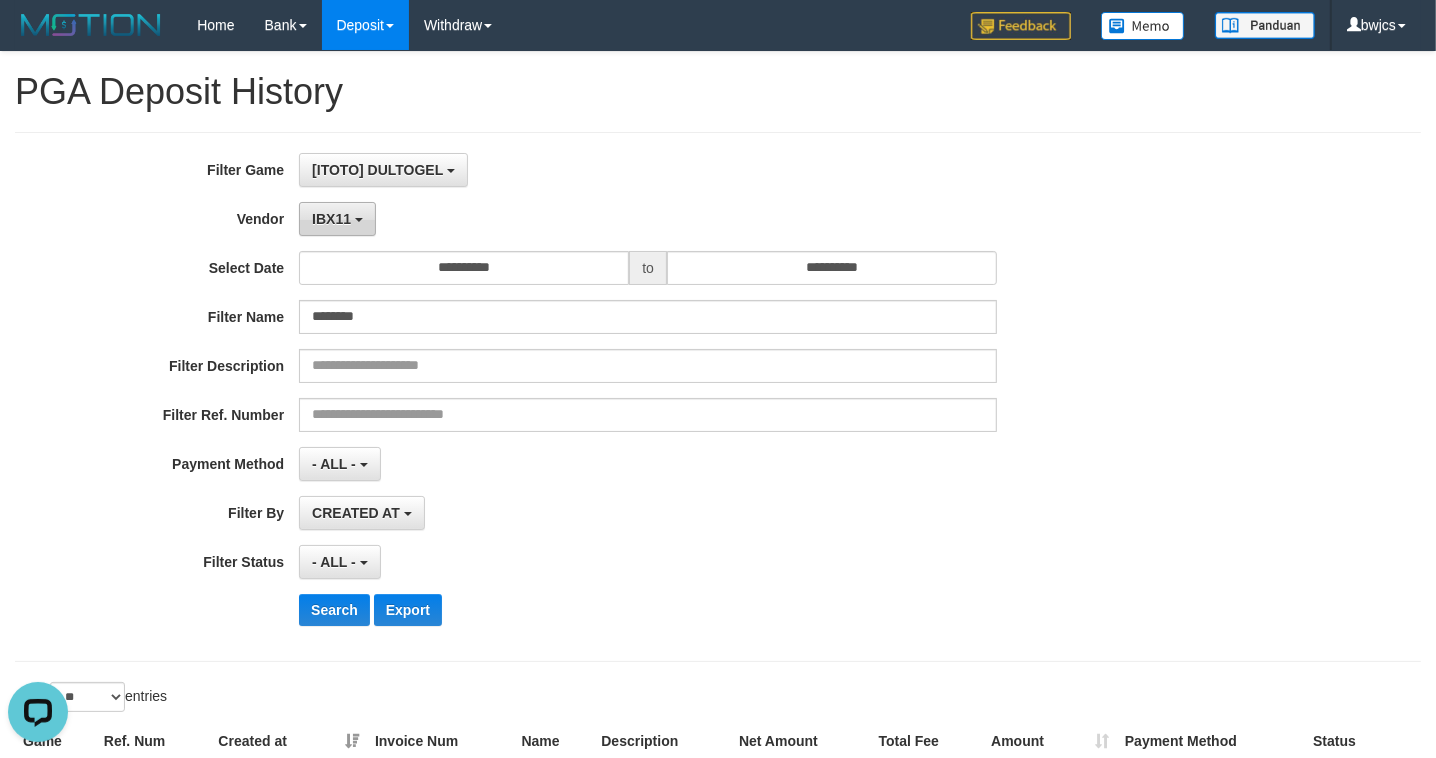 click on "IBX11" at bounding box center (331, 219) 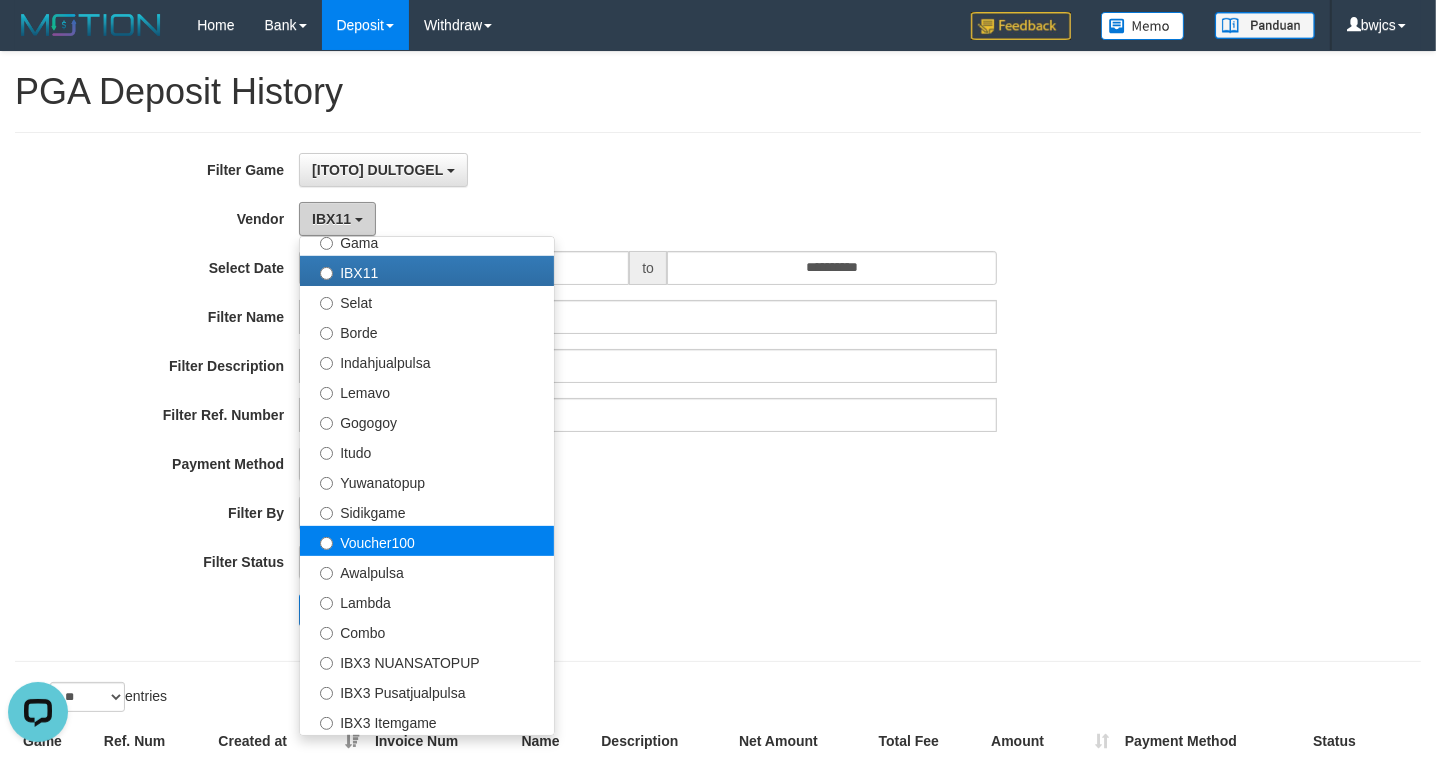 scroll, scrollTop: 625, scrollLeft: 0, axis: vertical 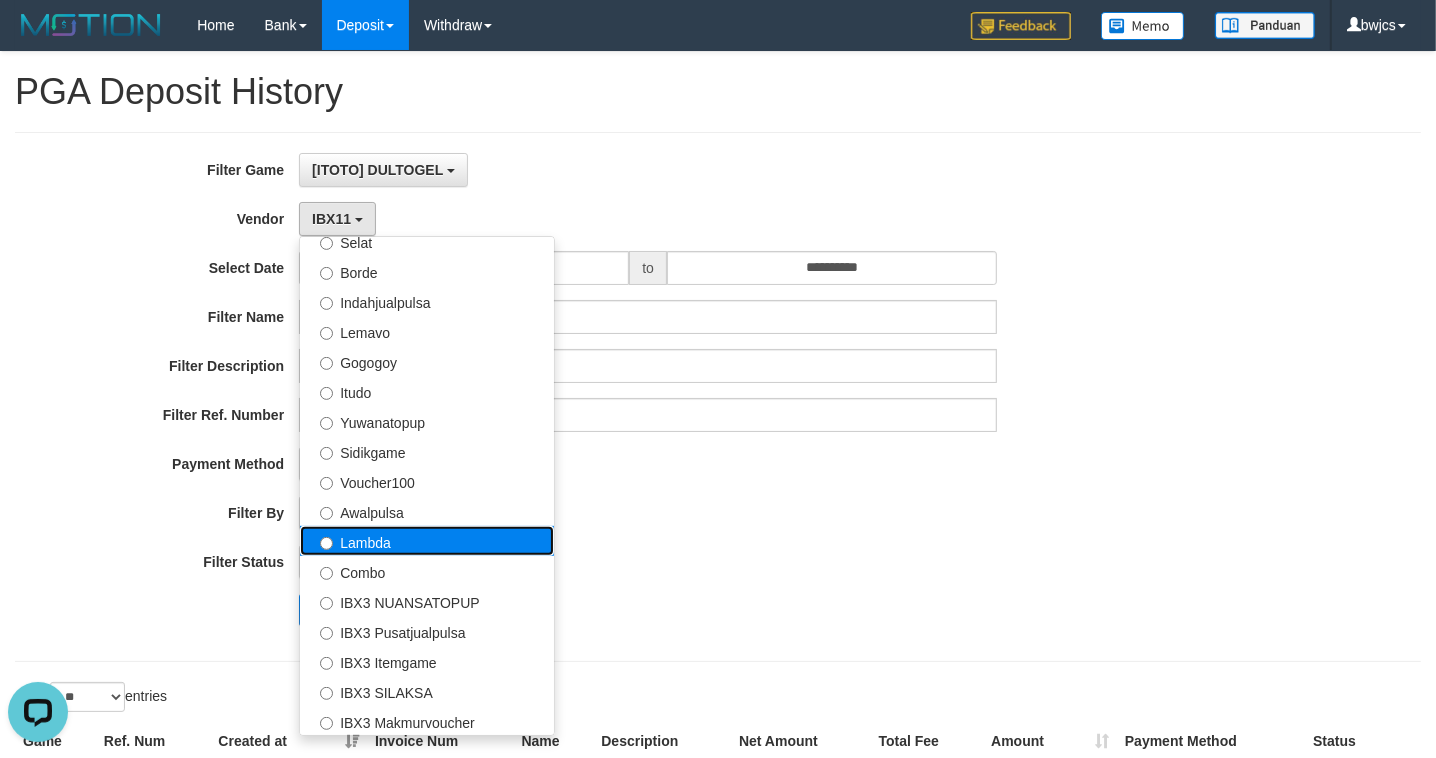 click on "Lambda" at bounding box center (427, 541) 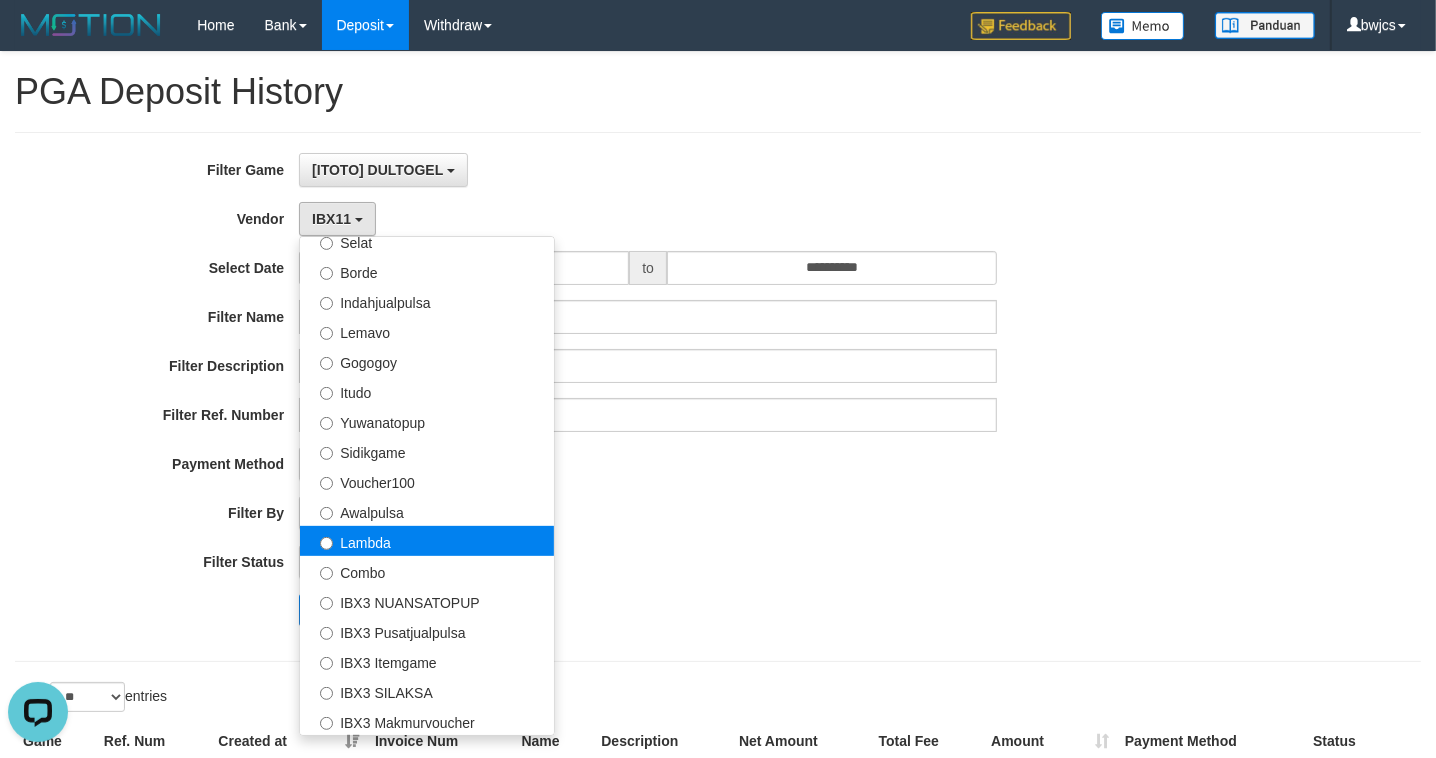 select on "**********" 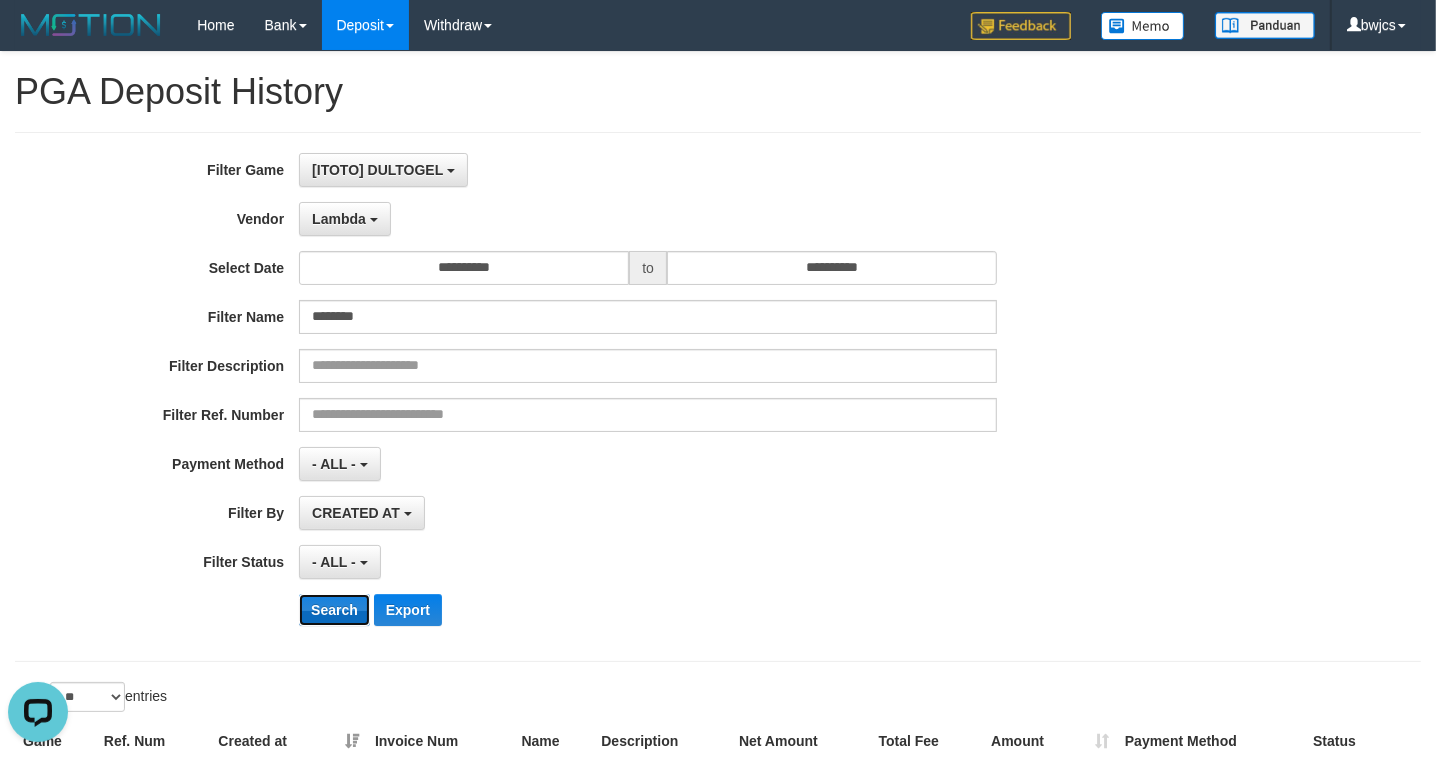 click on "Search" at bounding box center [334, 610] 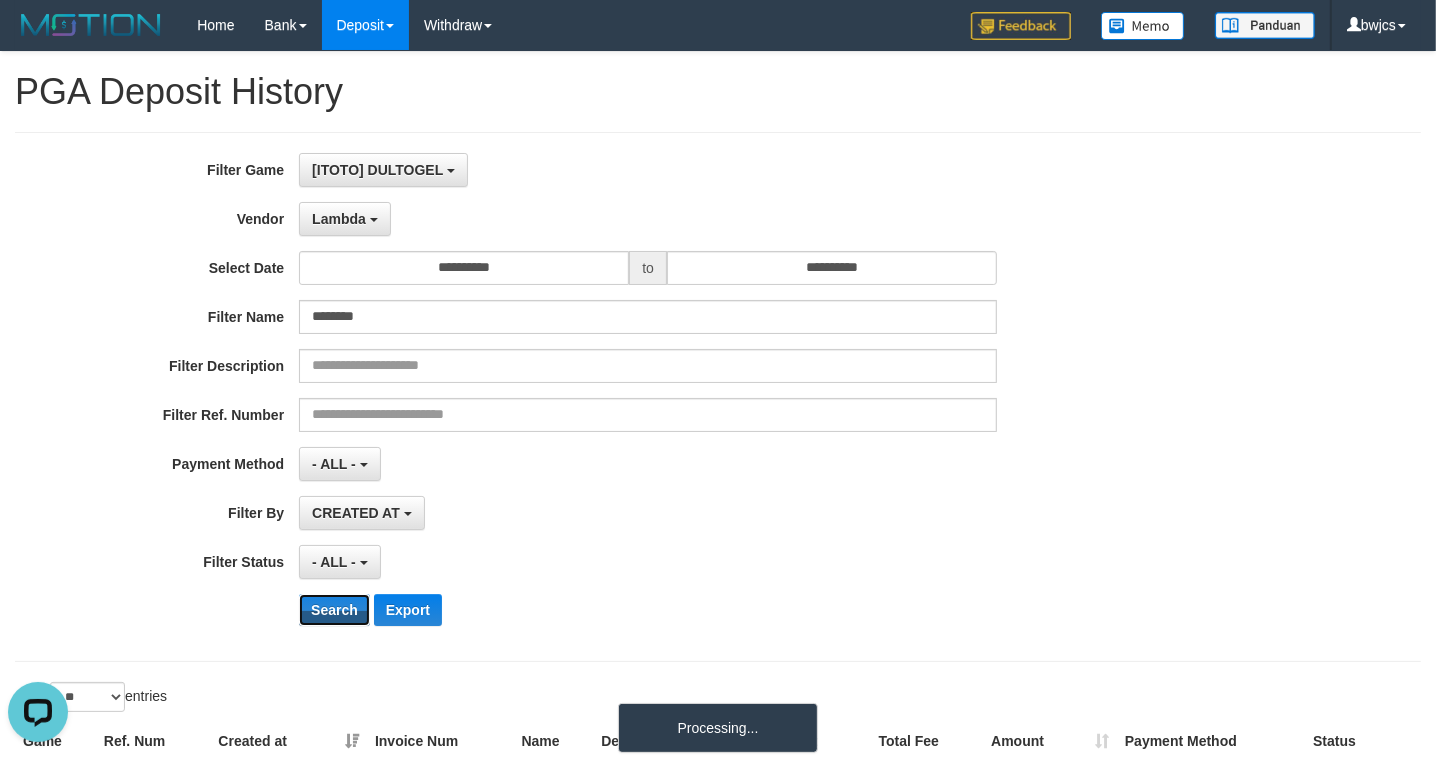 scroll, scrollTop: 238, scrollLeft: 0, axis: vertical 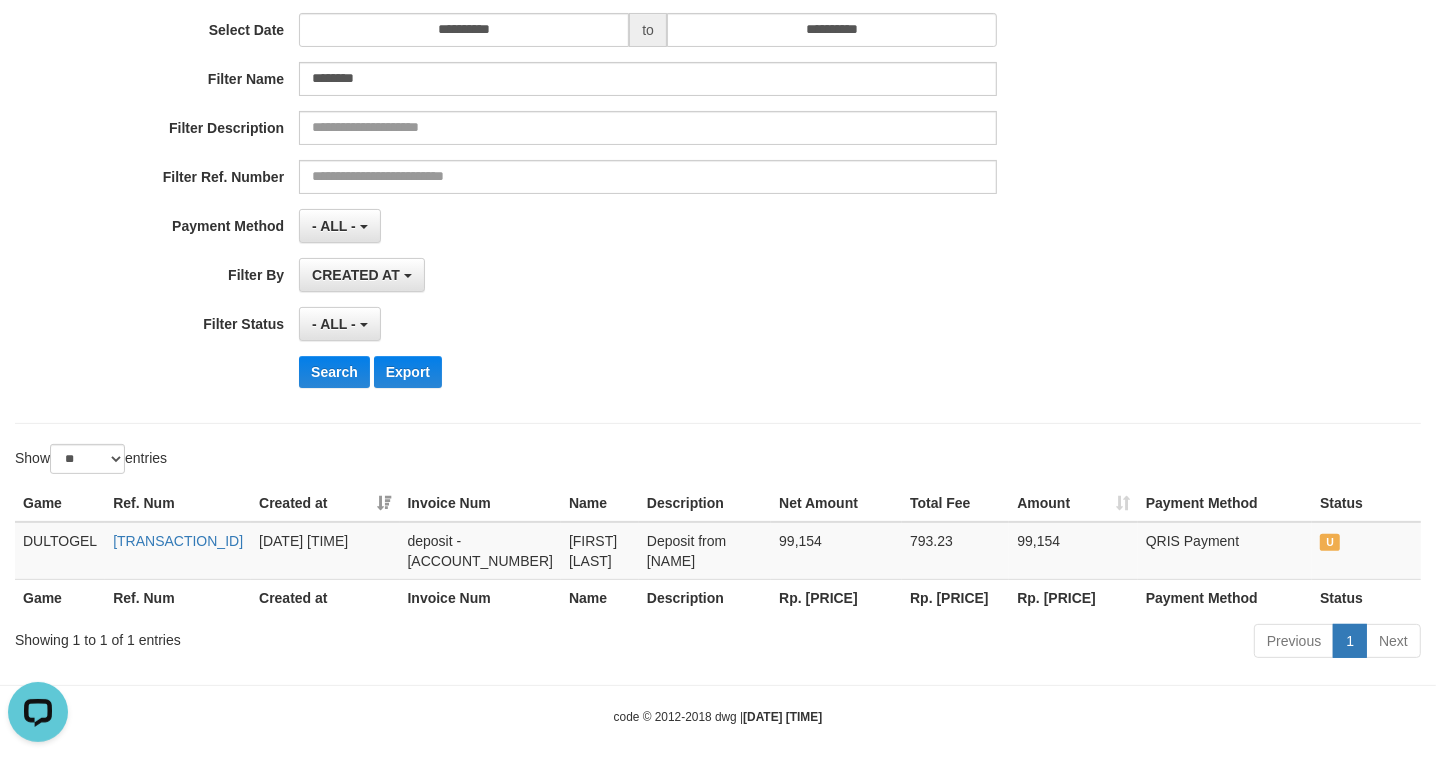 click on "Toggle navigation
Home
Bank
Account List
Load
By Website
Group
[ITOTO]													DULTOGEL
Mutasi Bank
Search
Sync
Note Mutasi
Deposit
DPS Fetch
DPS List
History
PGA History
Note DPS" at bounding box center (718, 269) 